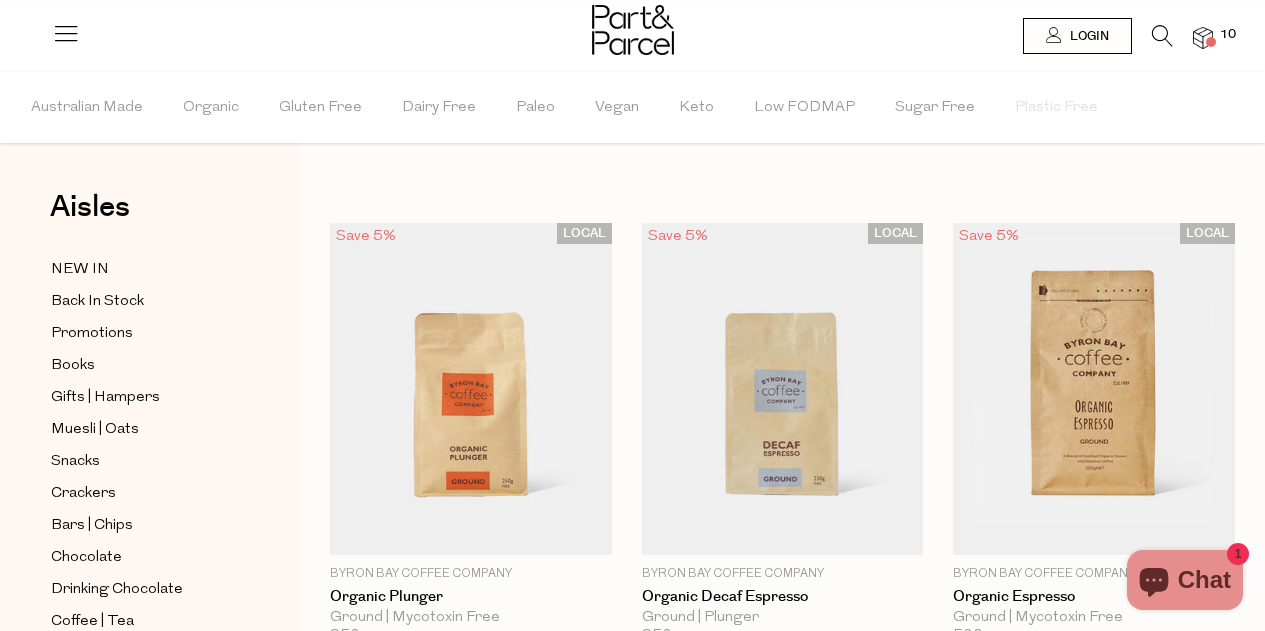 scroll, scrollTop: 0, scrollLeft: 0, axis: both 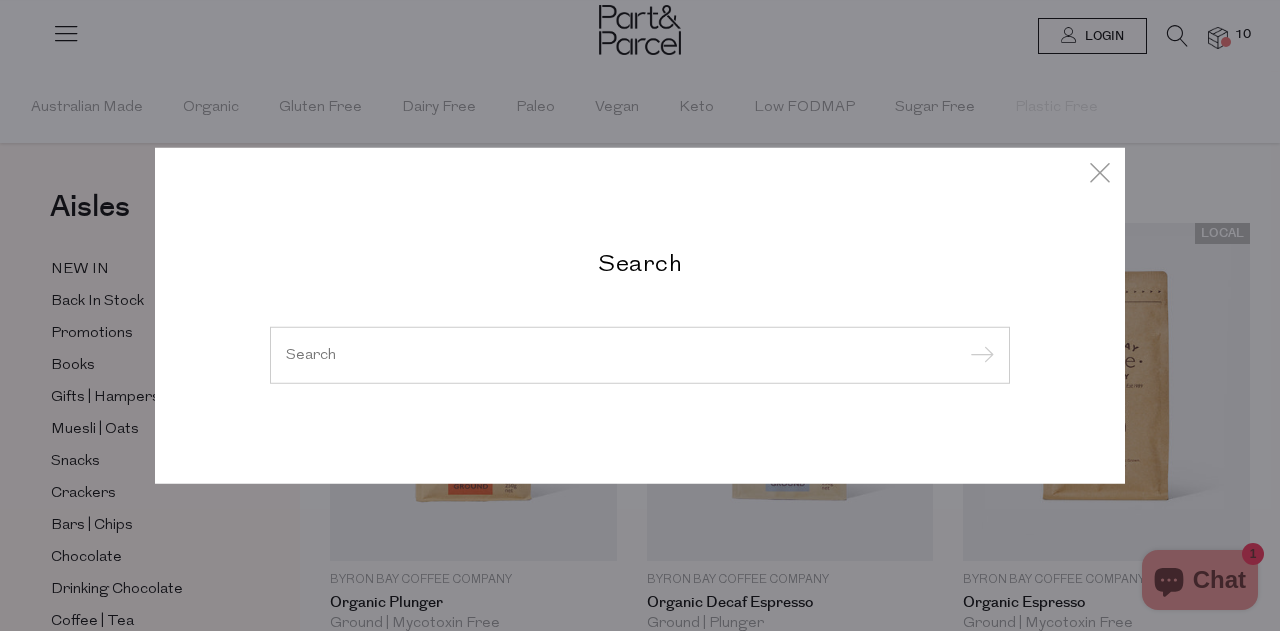 type on "e" 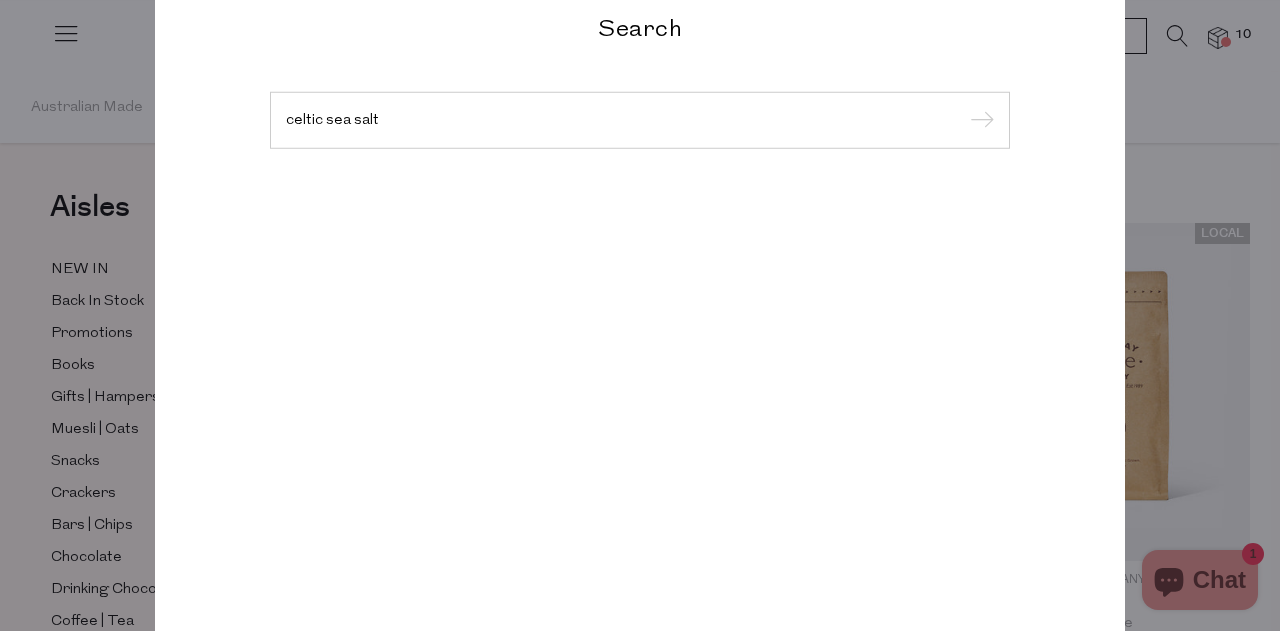 type on "celtic sea salt" 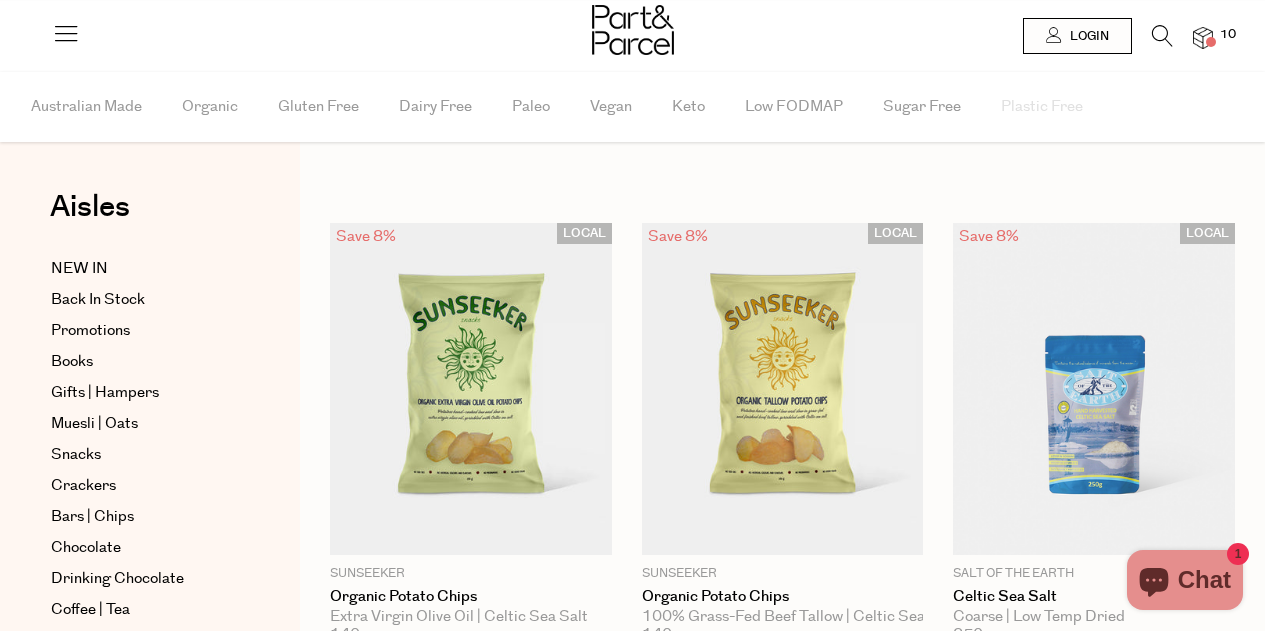 scroll, scrollTop: 0, scrollLeft: 0, axis: both 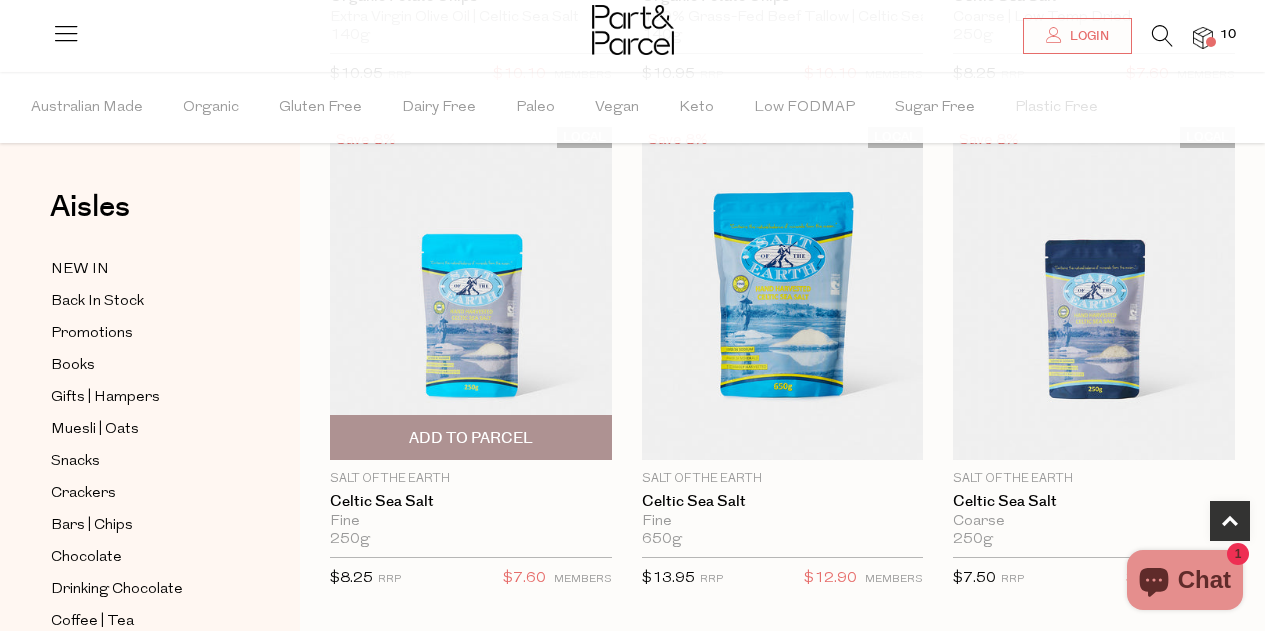 click on "Add To Parcel" at bounding box center (471, 438) 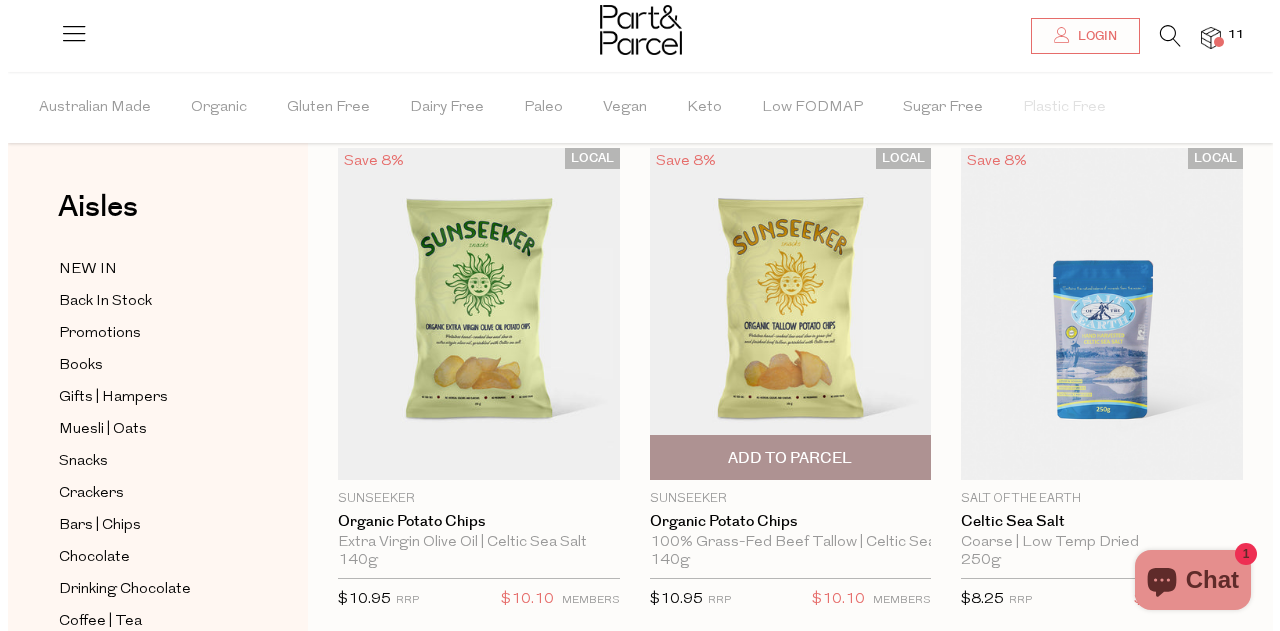 scroll, scrollTop: 100, scrollLeft: 0, axis: vertical 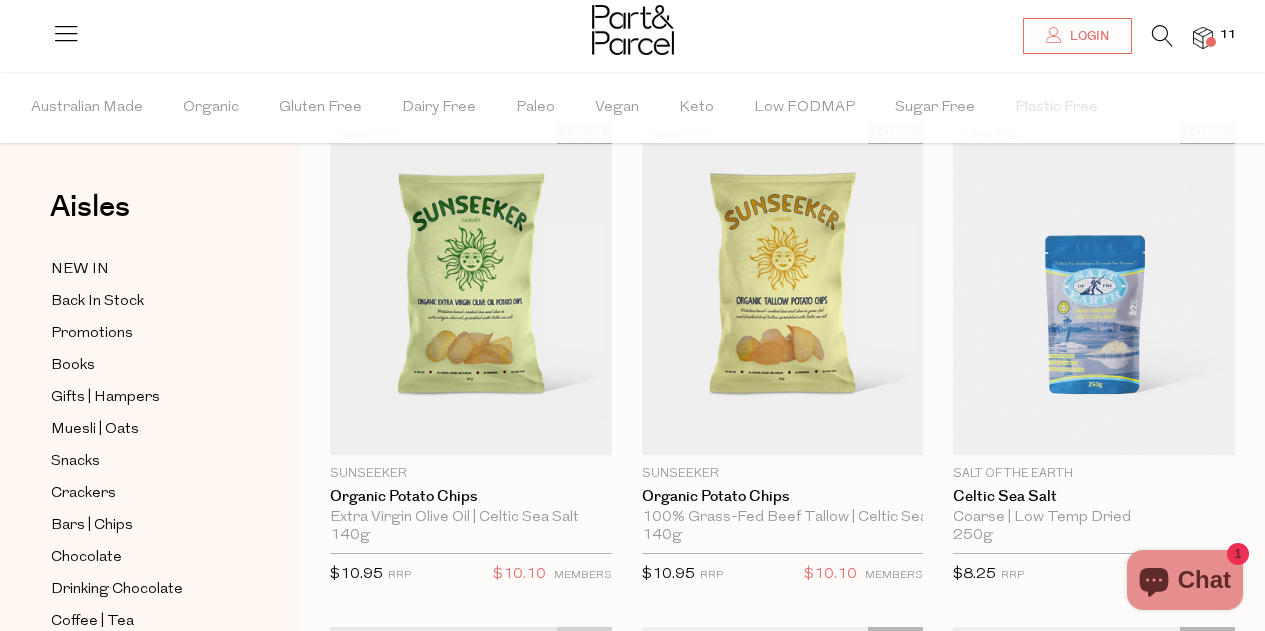 click at bounding box center (1162, 36) 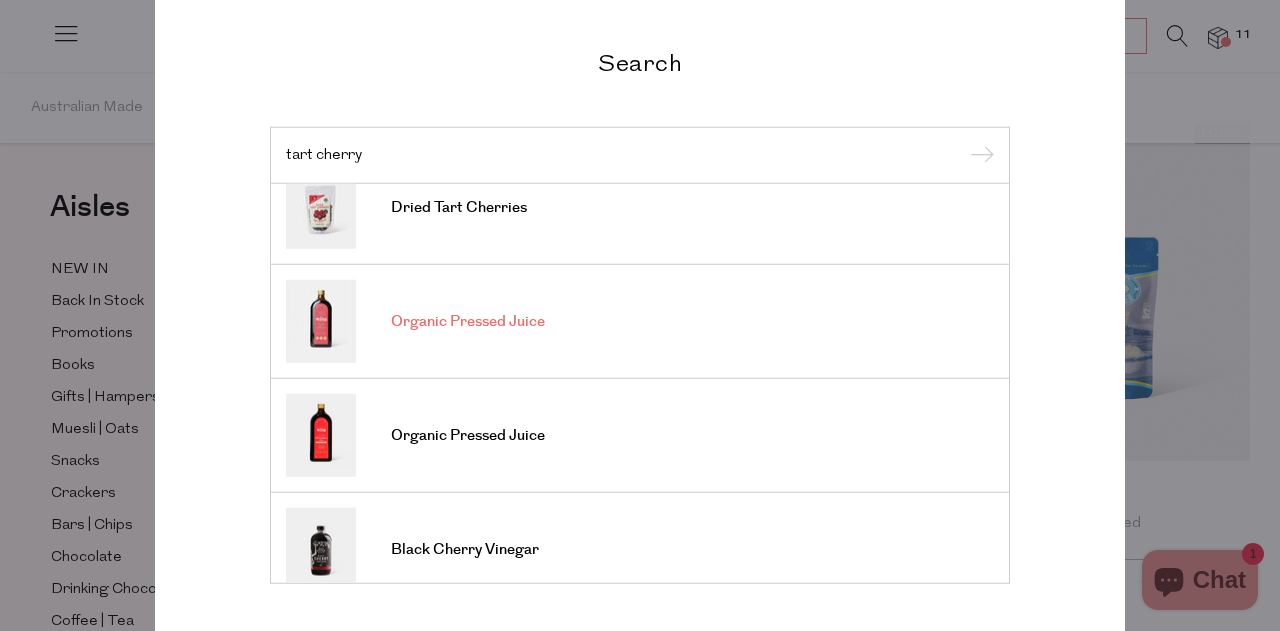 scroll, scrollTop: 100, scrollLeft: 0, axis: vertical 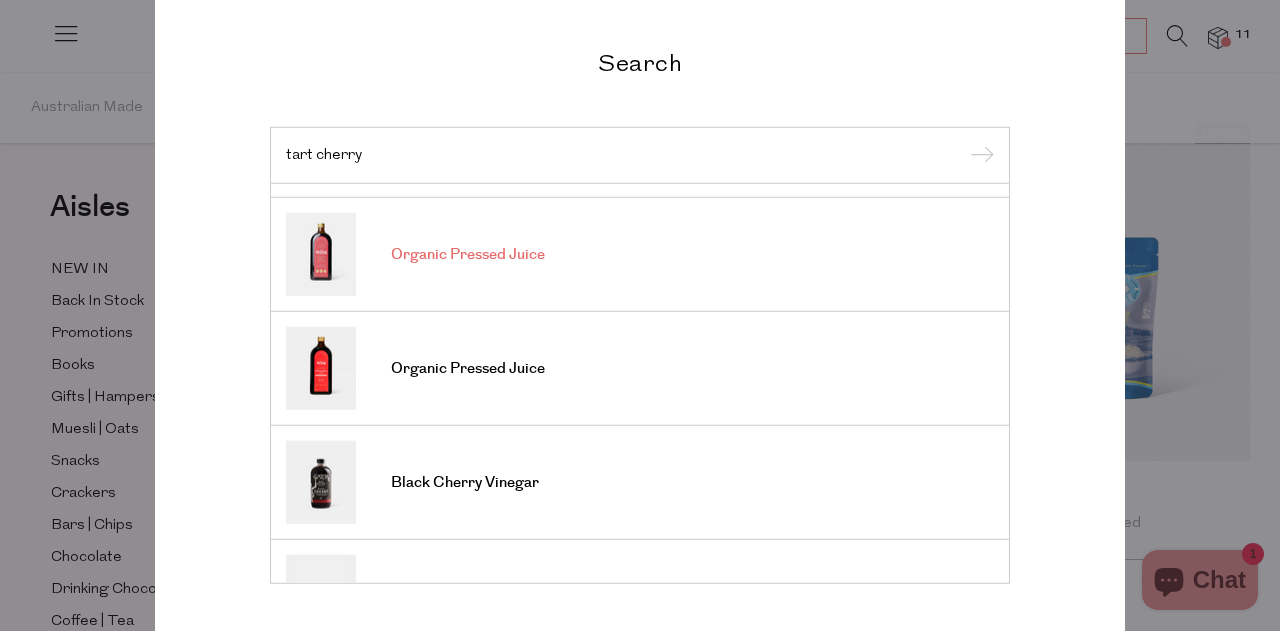 type on "tart cherry" 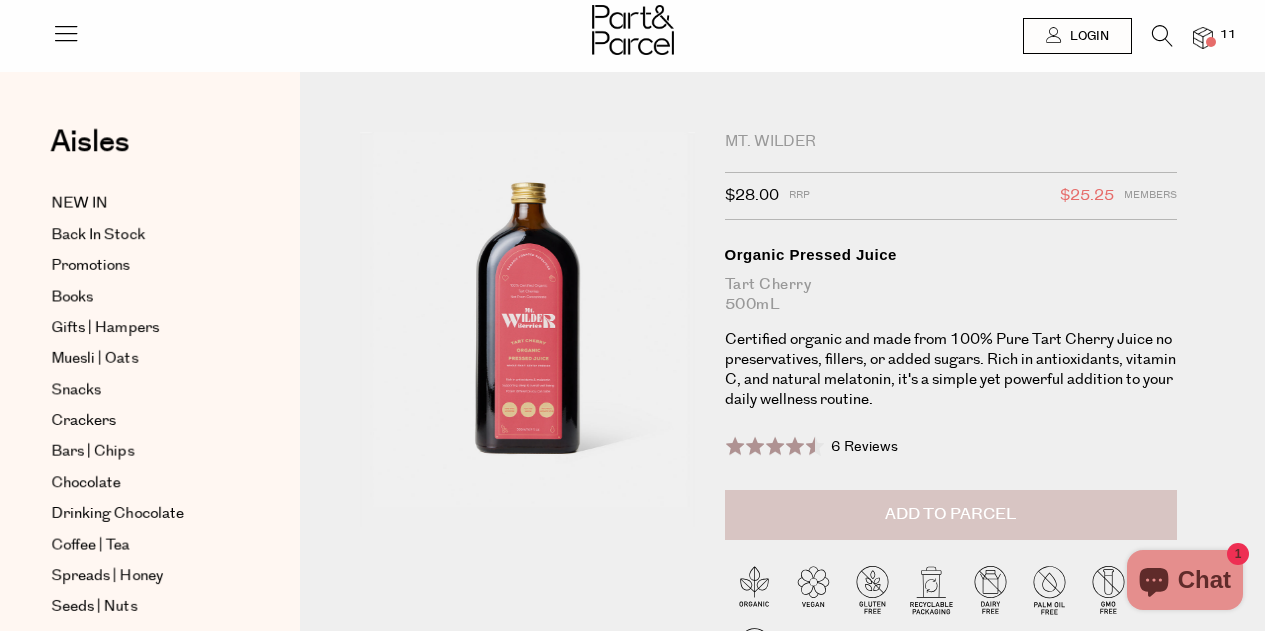scroll, scrollTop: 0, scrollLeft: 0, axis: both 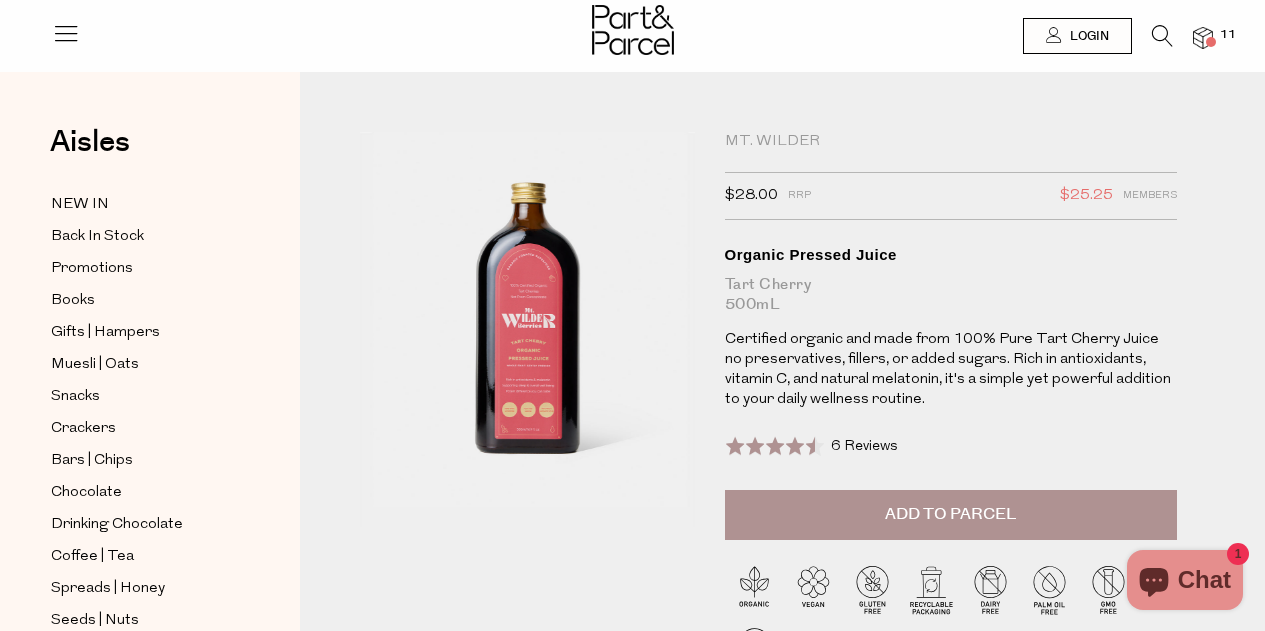 click on "Add to Parcel" at bounding box center (950, 514) 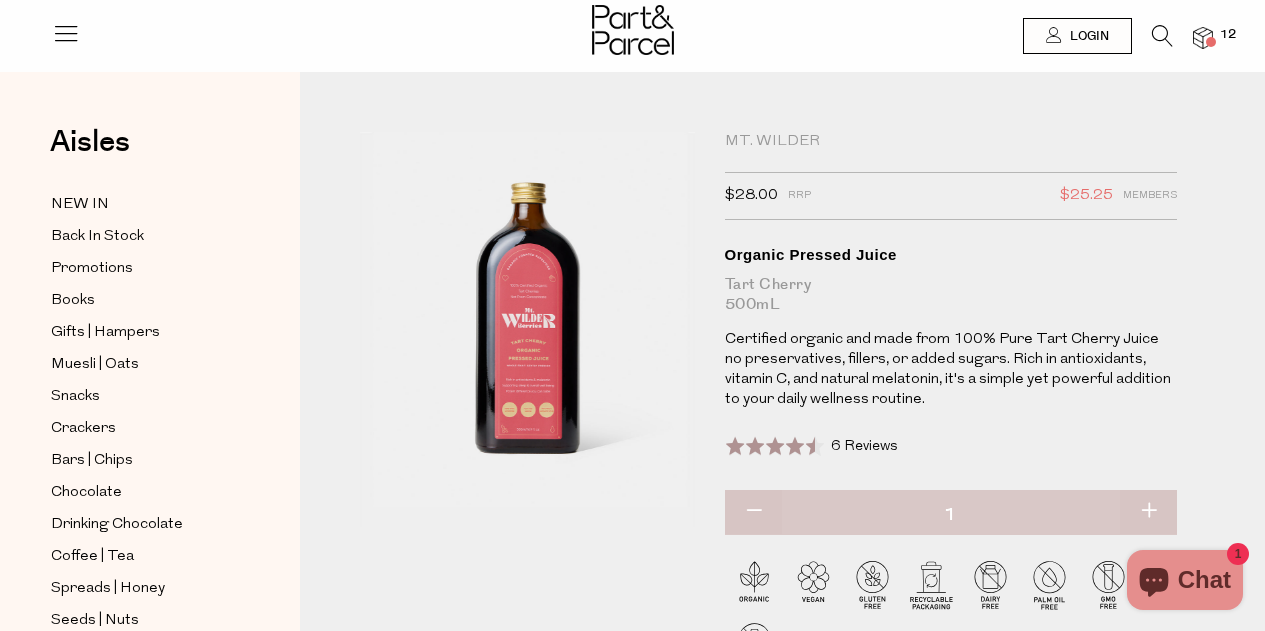 click at bounding box center [1162, 36] 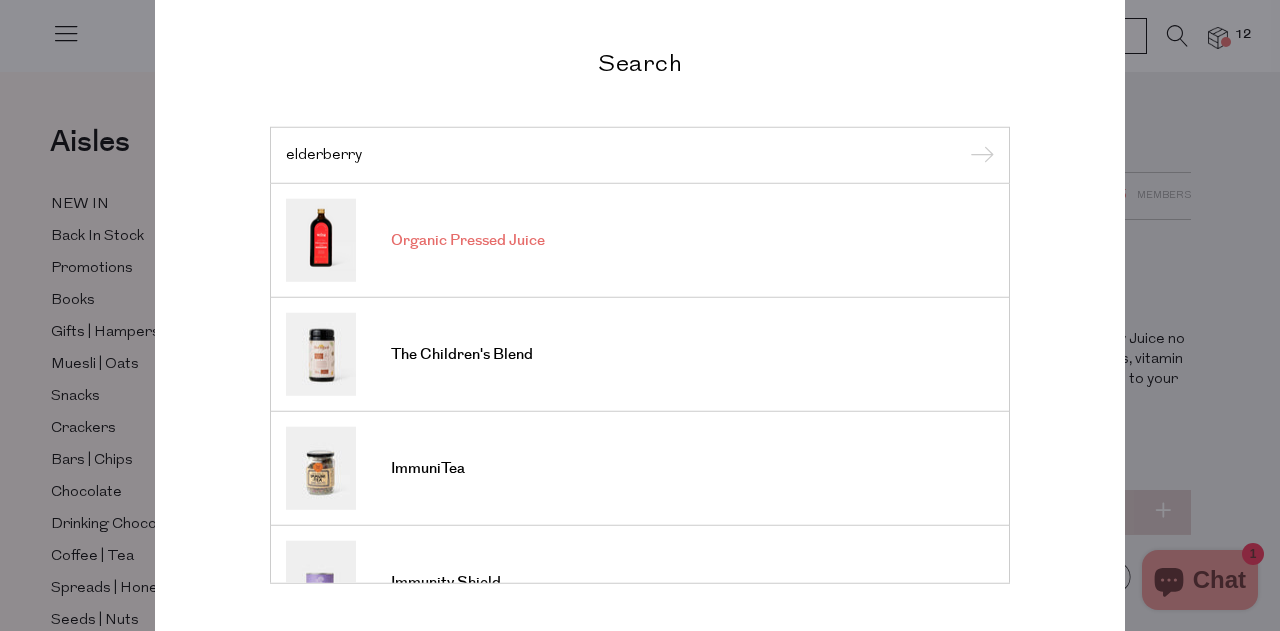 type on "elderberry" 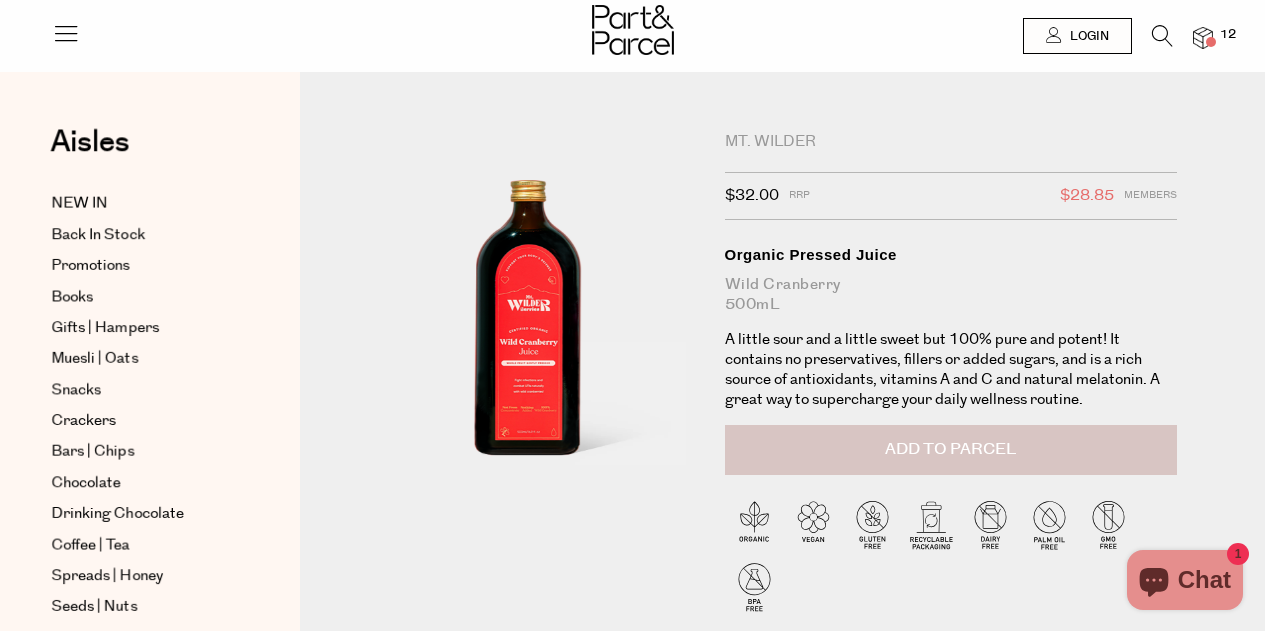 scroll, scrollTop: 0, scrollLeft: 0, axis: both 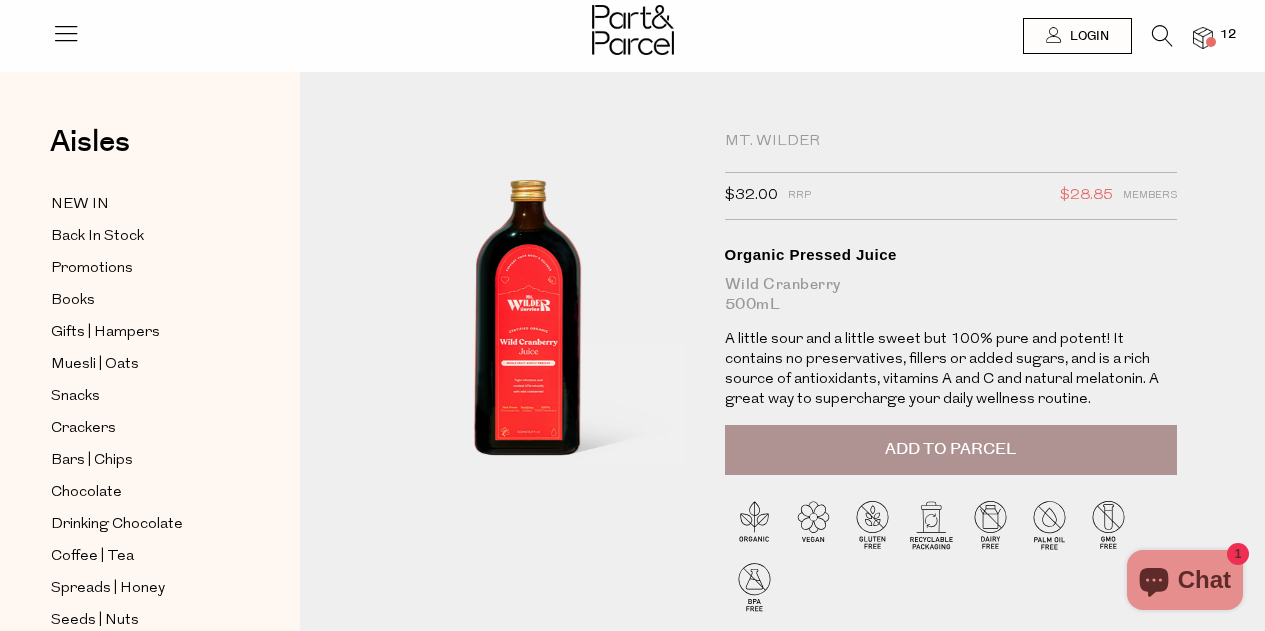 click at bounding box center (1162, 36) 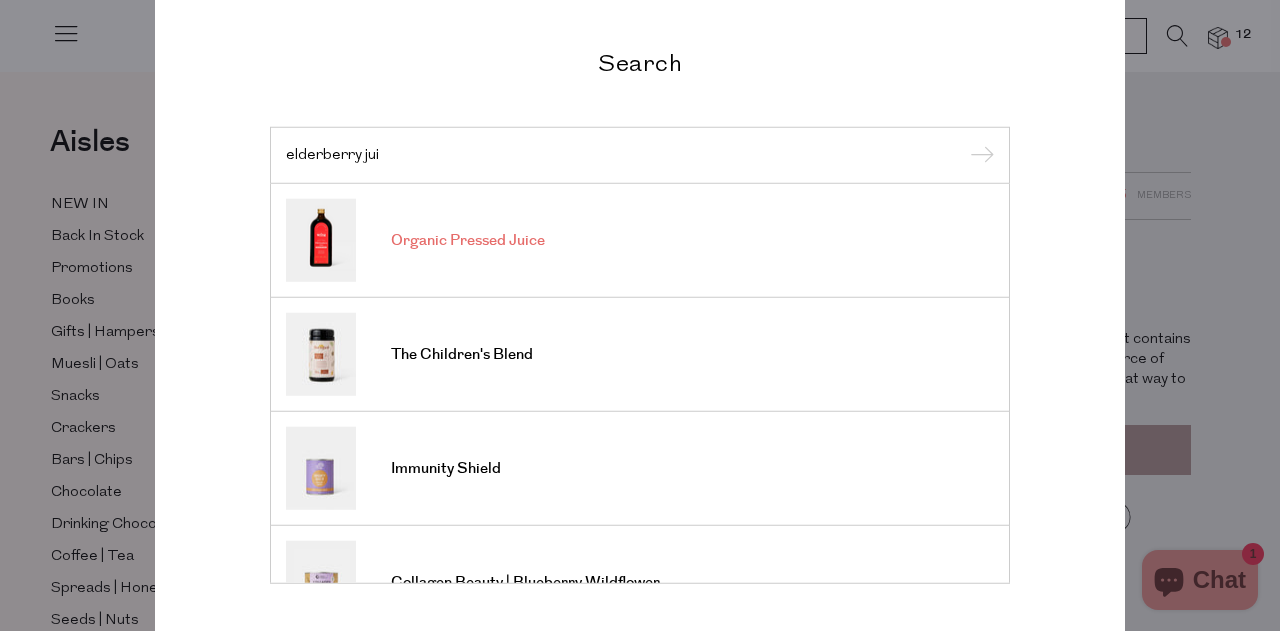 type on "elderberry jui" 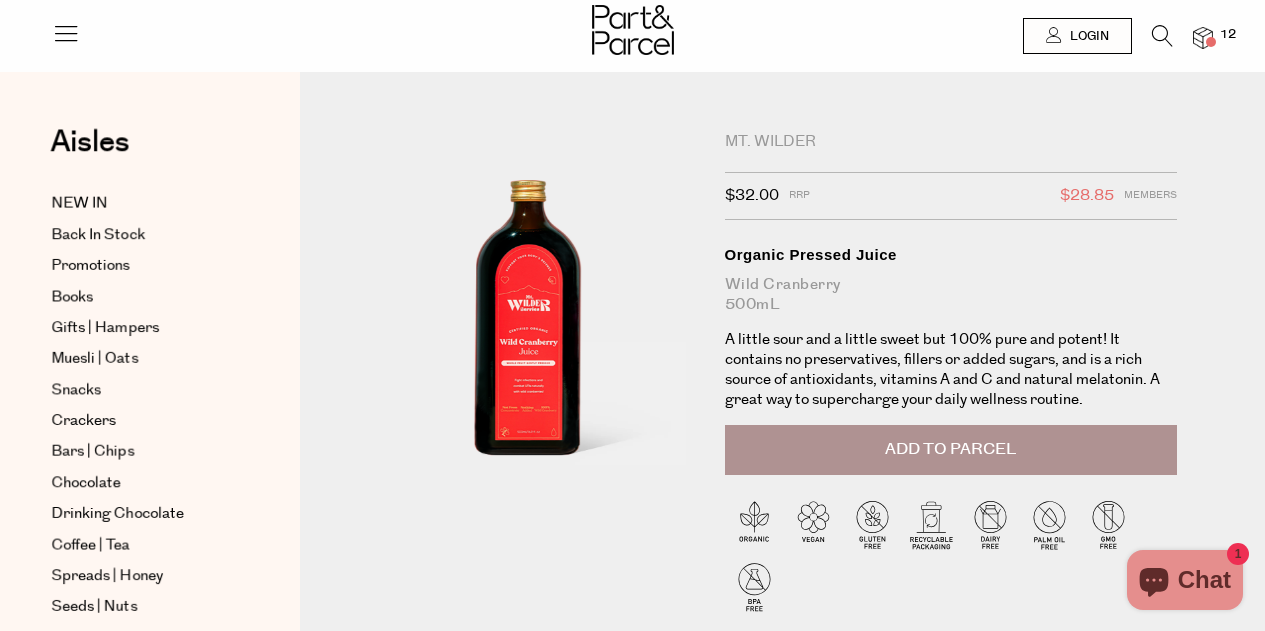 scroll, scrollTop: 0, scrollLeft: 0, axis: both 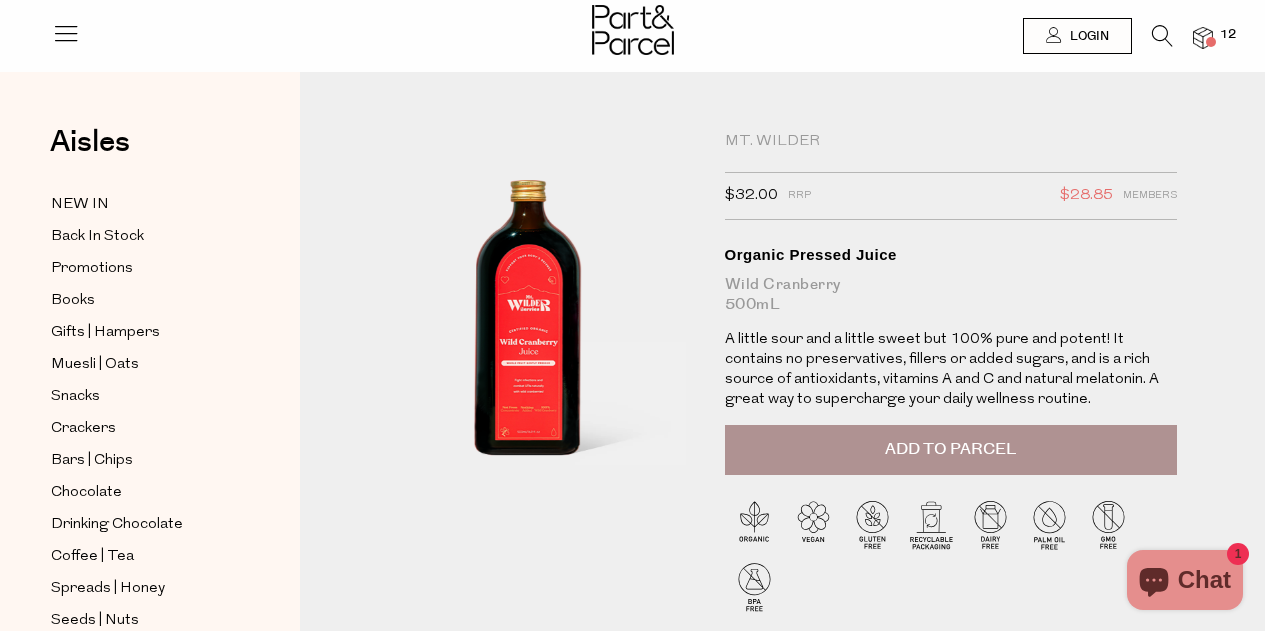 click on "Add to Parcel" at bounding box center [950, 449] 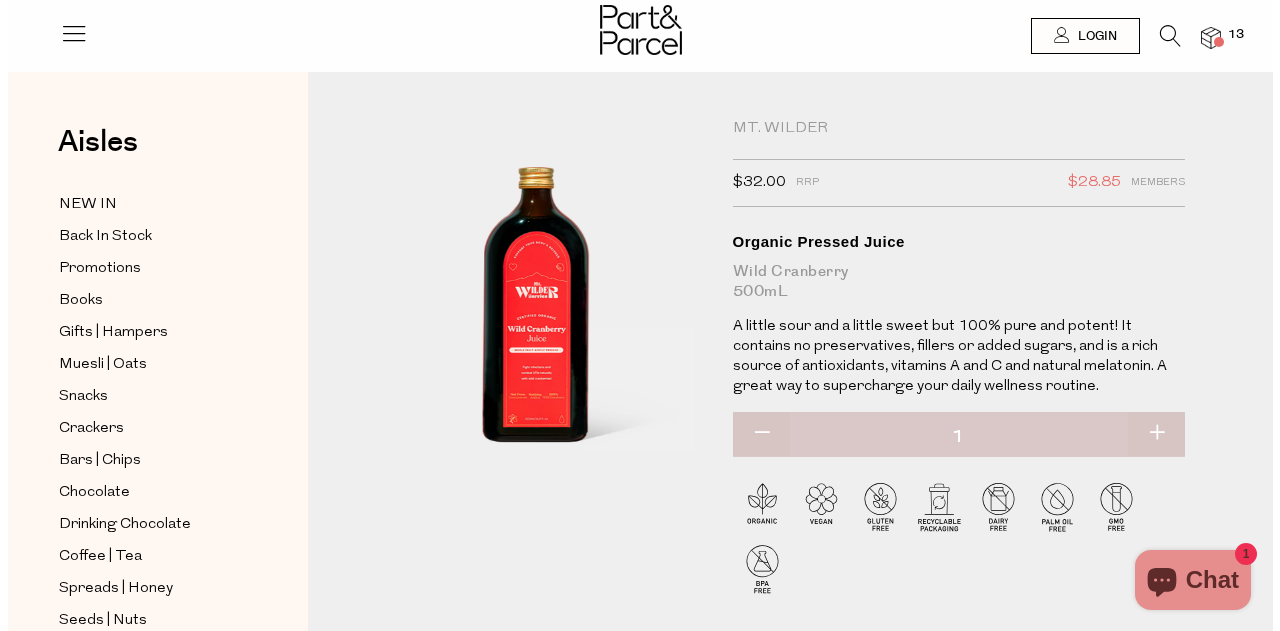 scroll, scrollTop: 0, scrollLeft: 0, axis: both 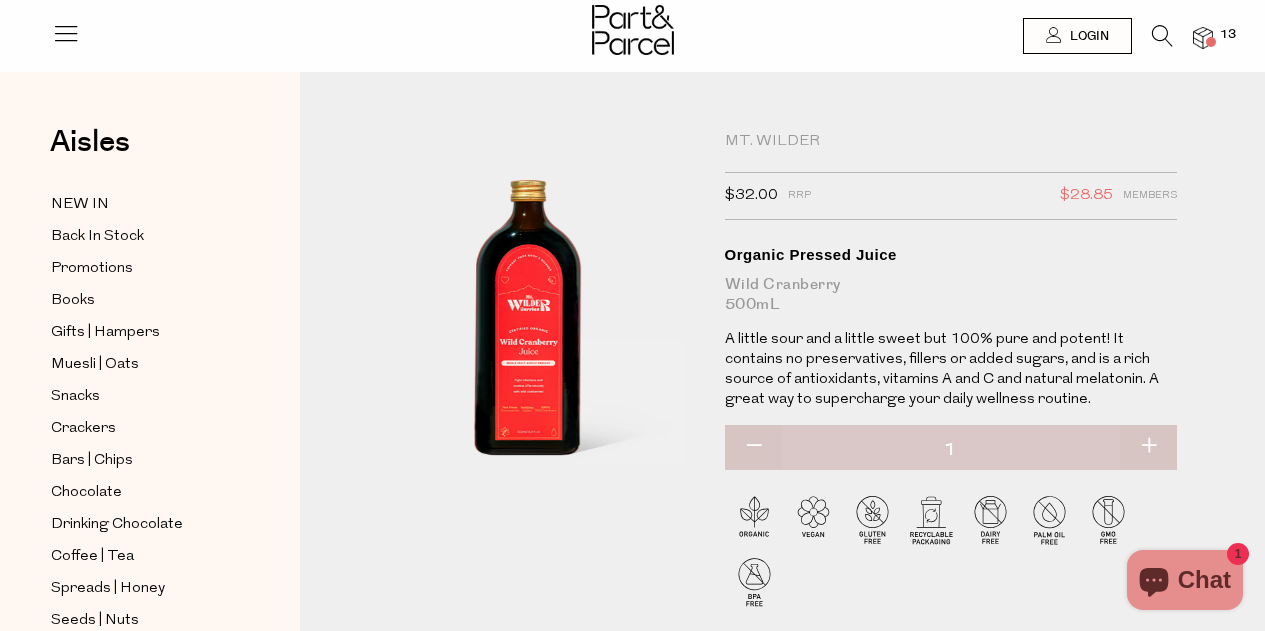 click at bounding box center [1162, 36] 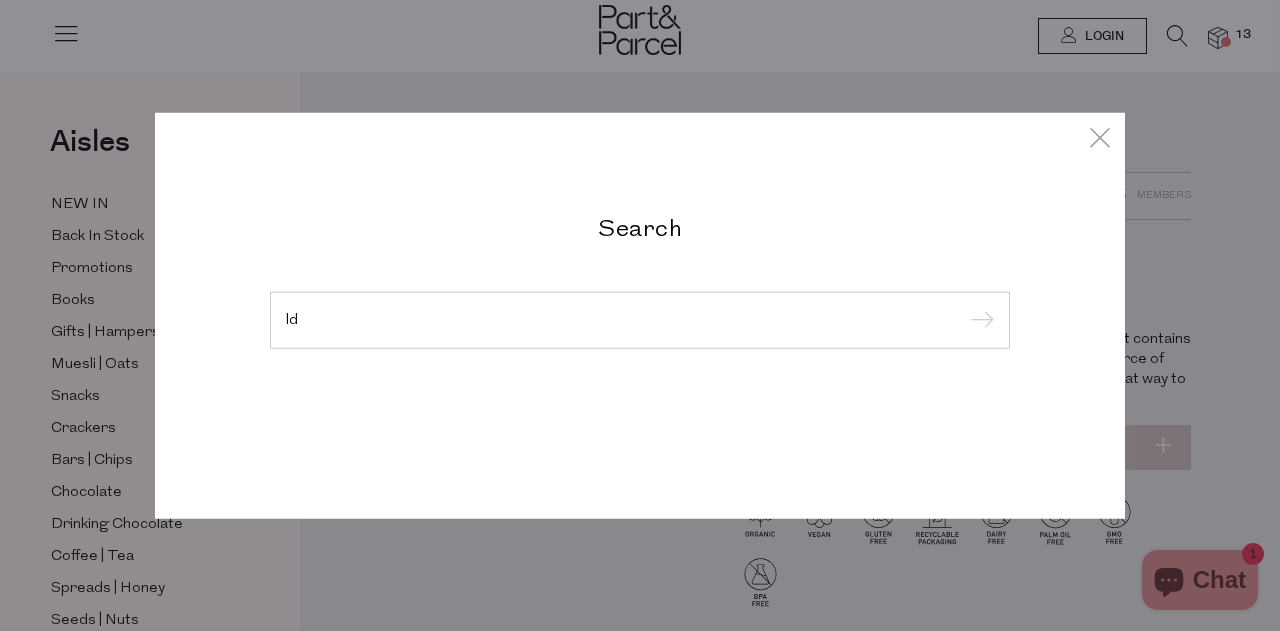 type on "l" 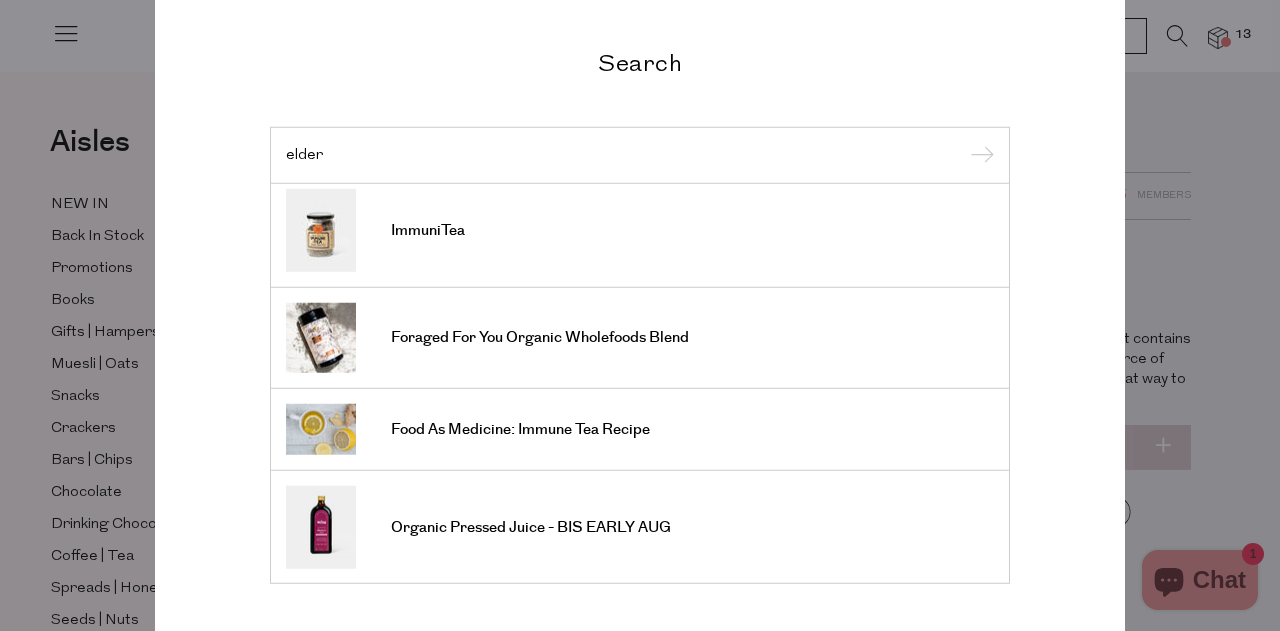 scroll, scrollTop: 467, scrollLeft: 0, axis: vertical 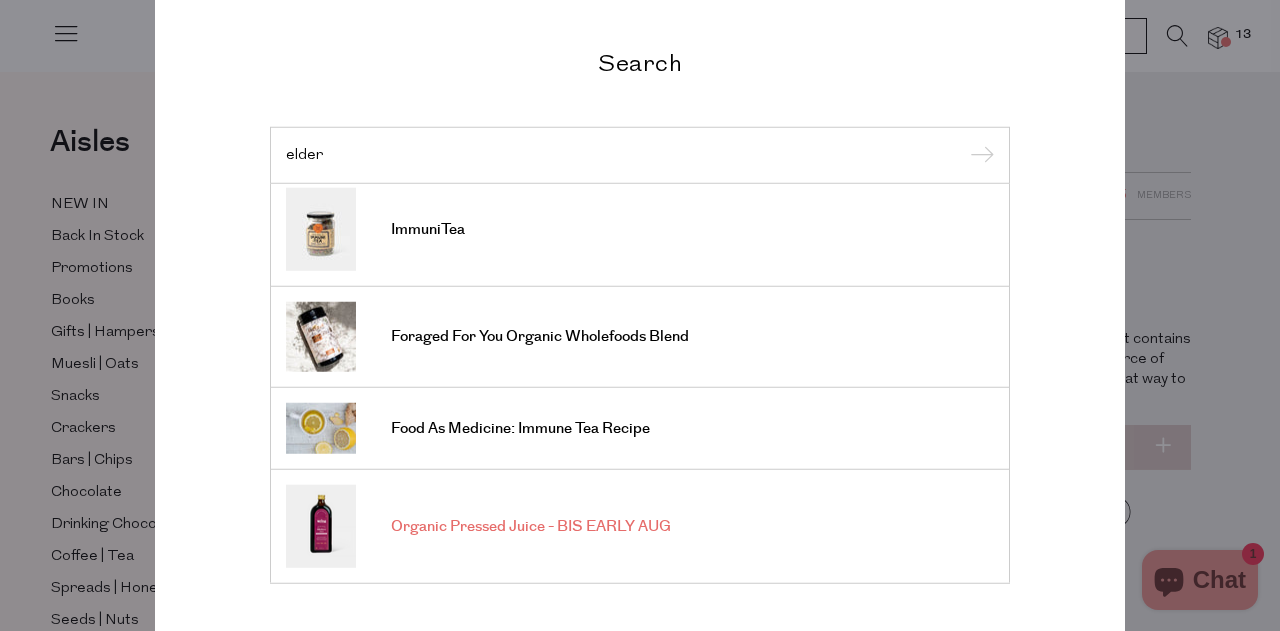 type on "elder" 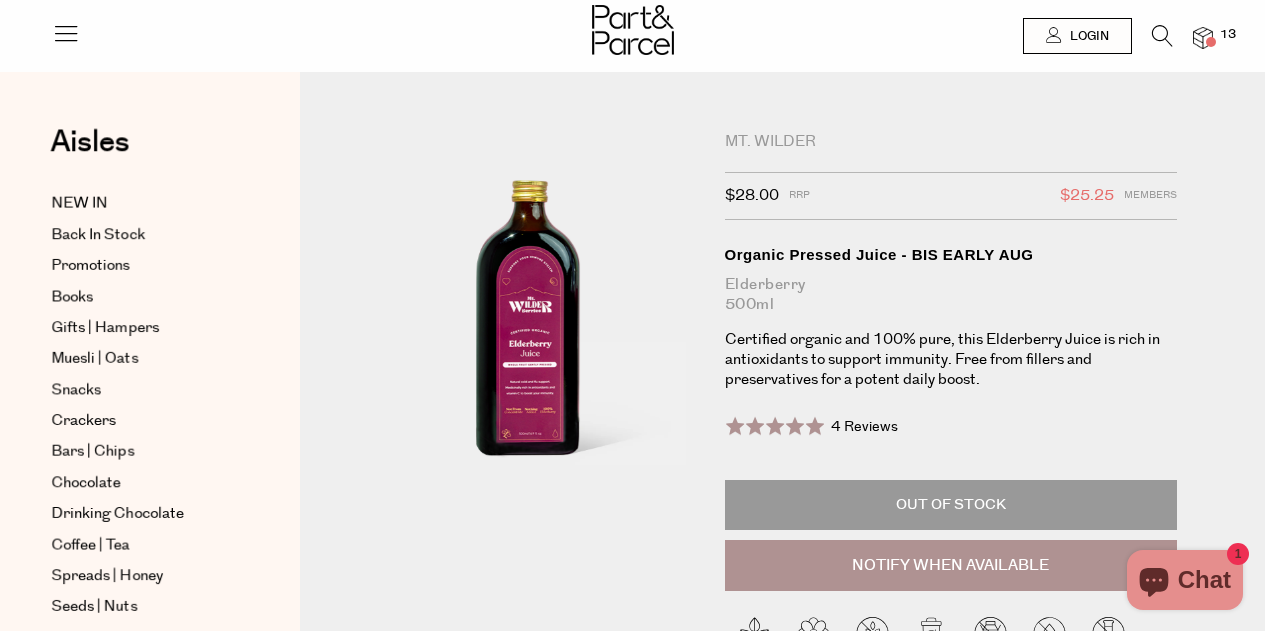 scroll, scrollTop: 0, scrollLeft: 0, axis: both 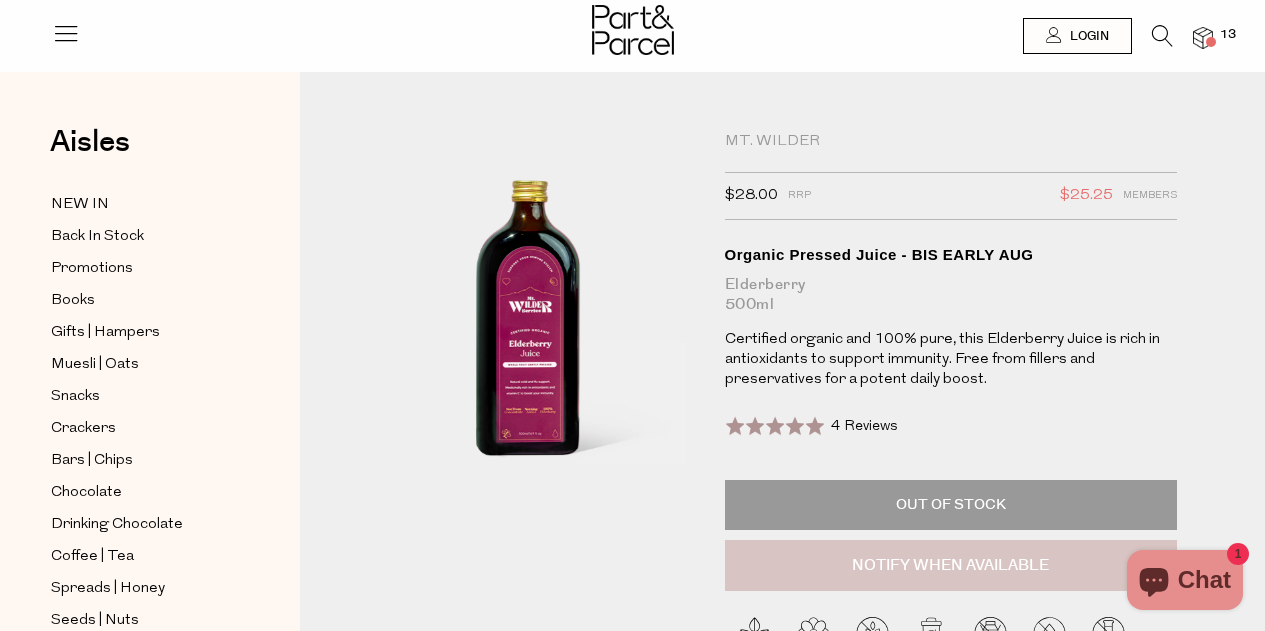 click on "Notify When Available" at bounding box center [951, 566] 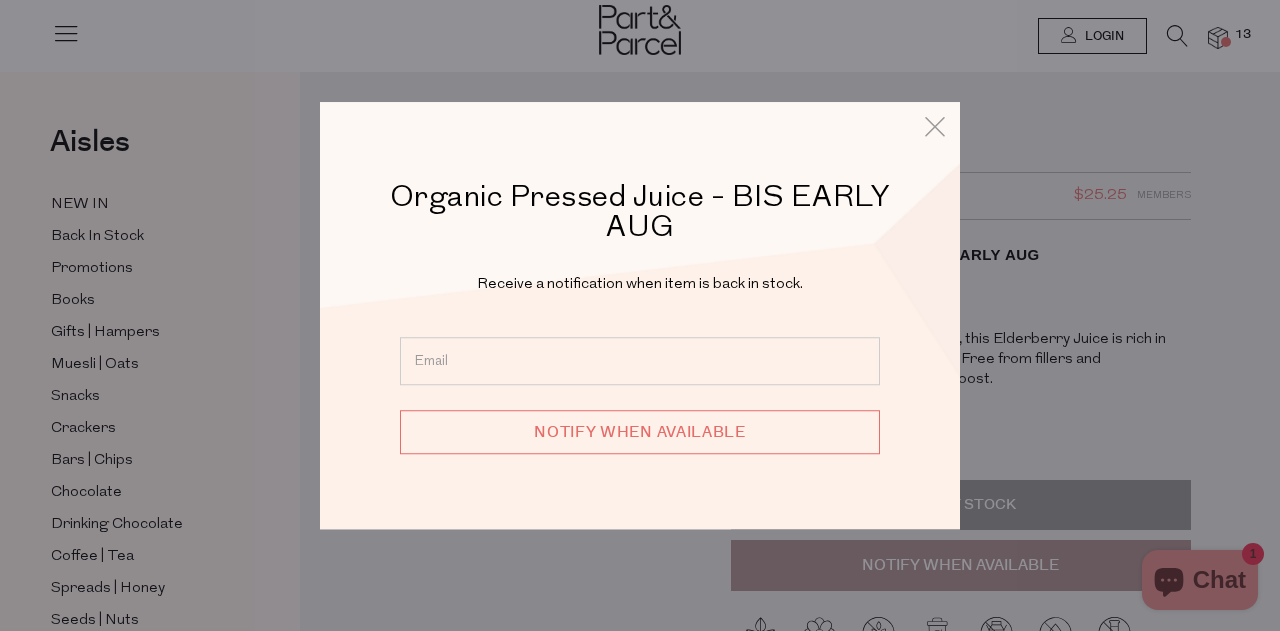 click at bounding box center [640, 361] 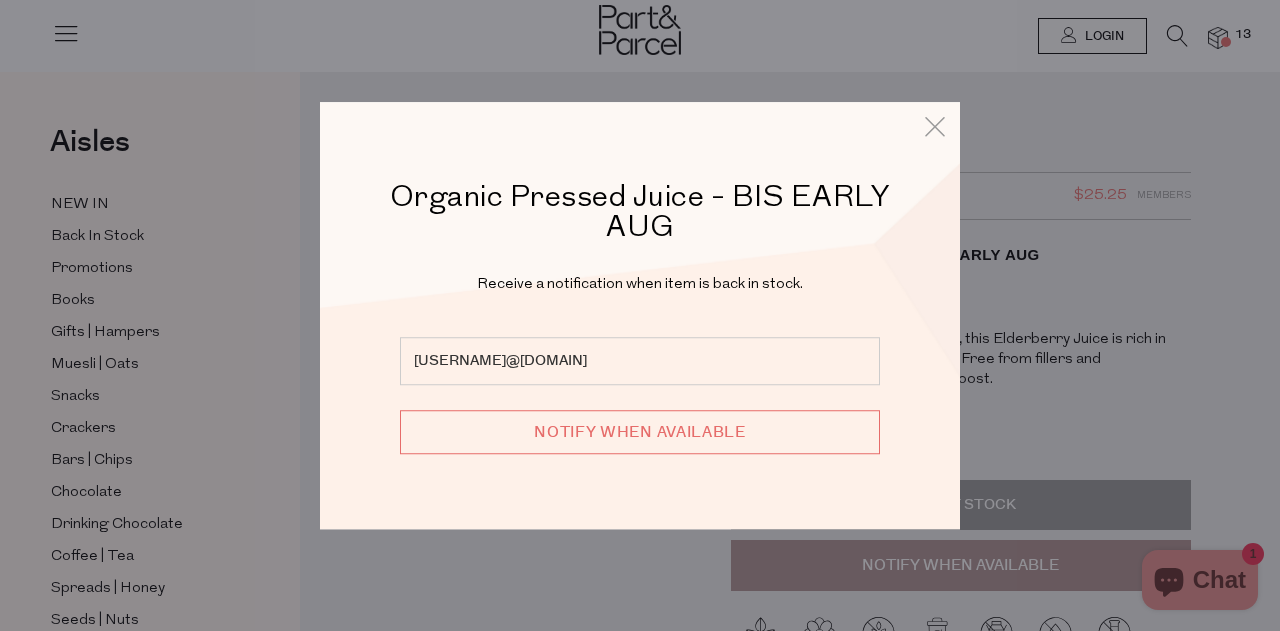 click on "Notify when available" at bounding box center (640, 432) 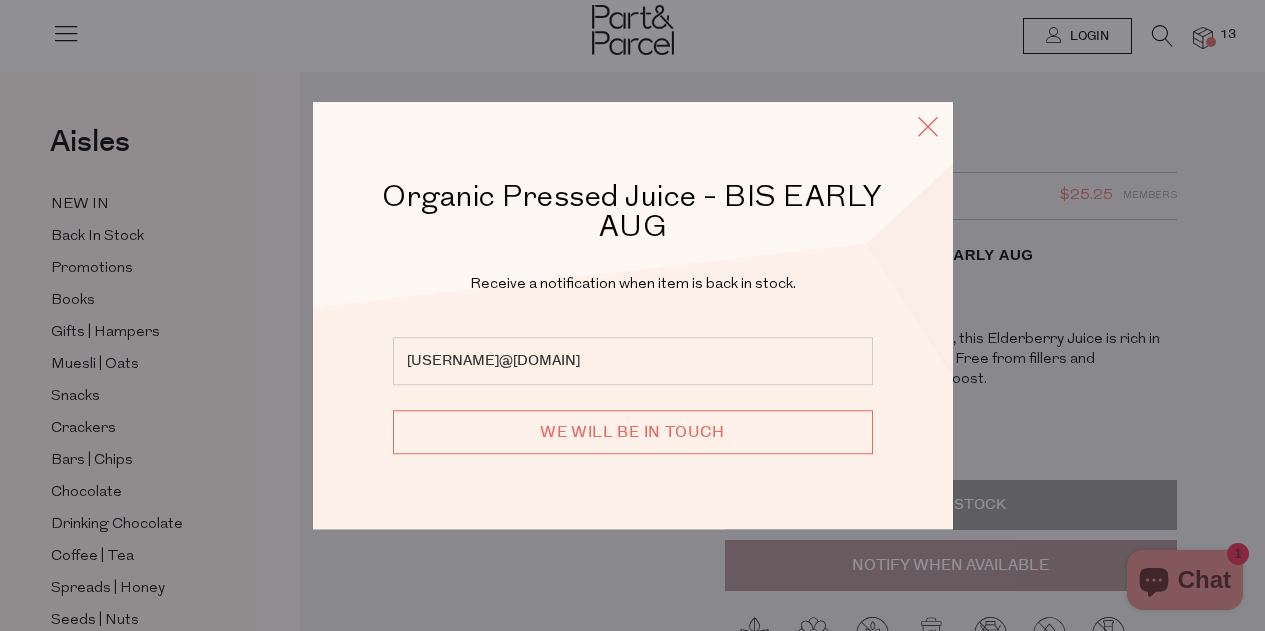 click at bounding box center [928, 126] 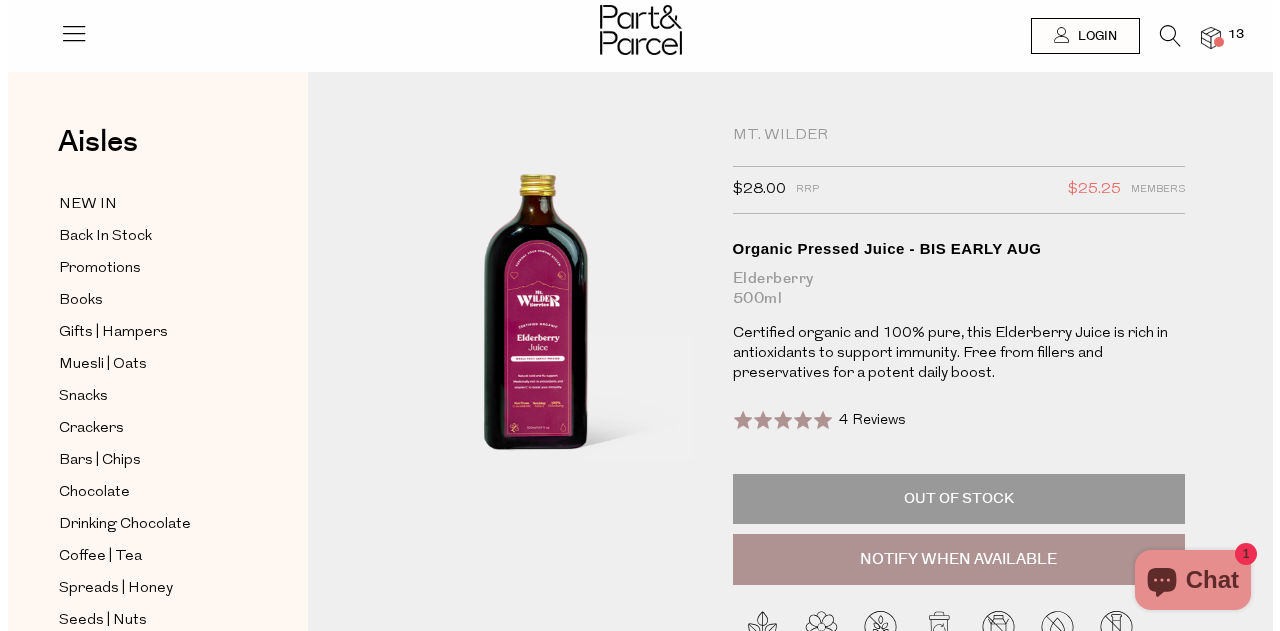 scroll, scrollTop: 0, scrollLeft: 0, axis: both 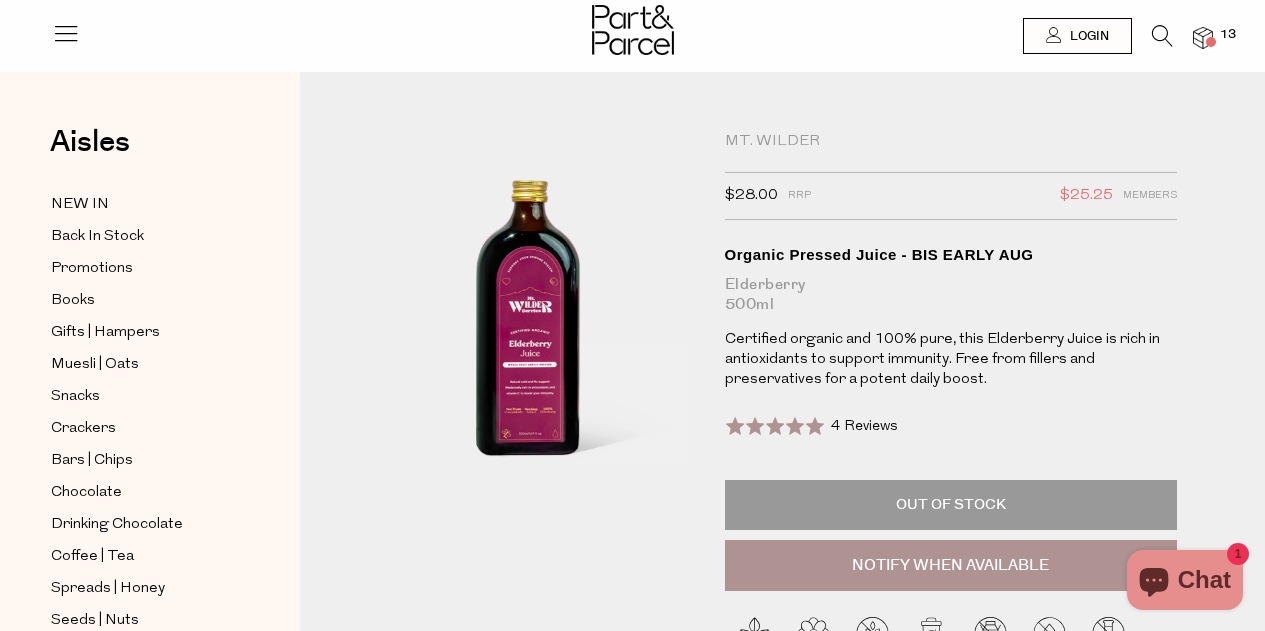 click at bounding box center (1162, 36) 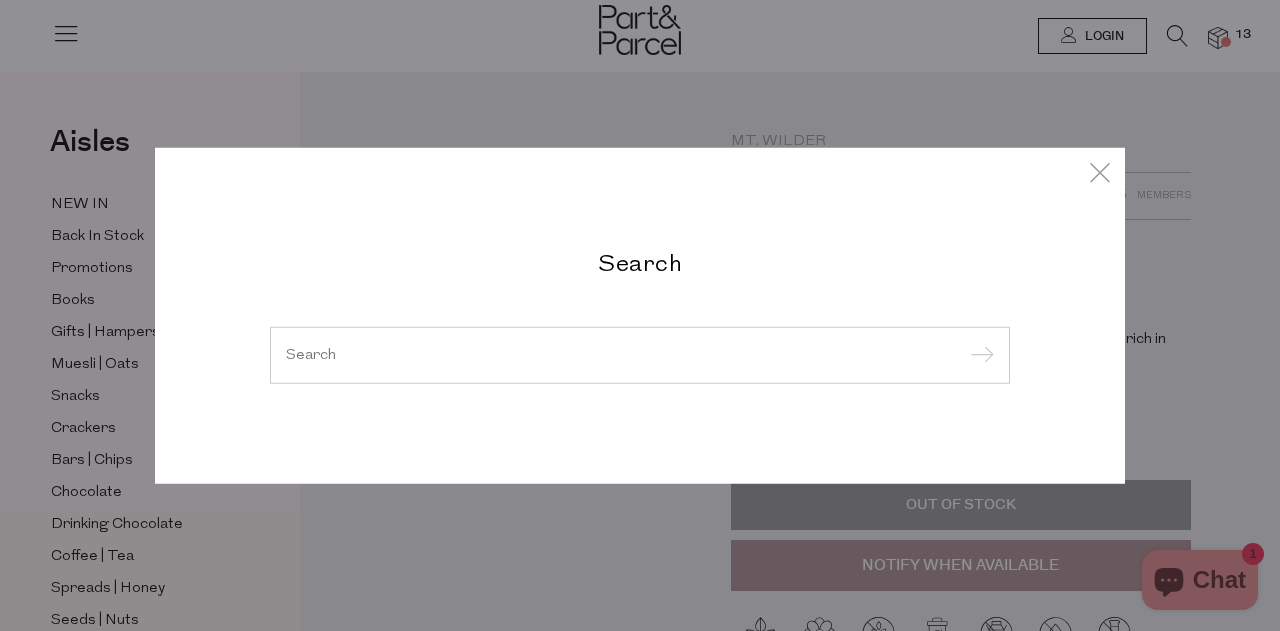 click at bounding box center [640, 354] 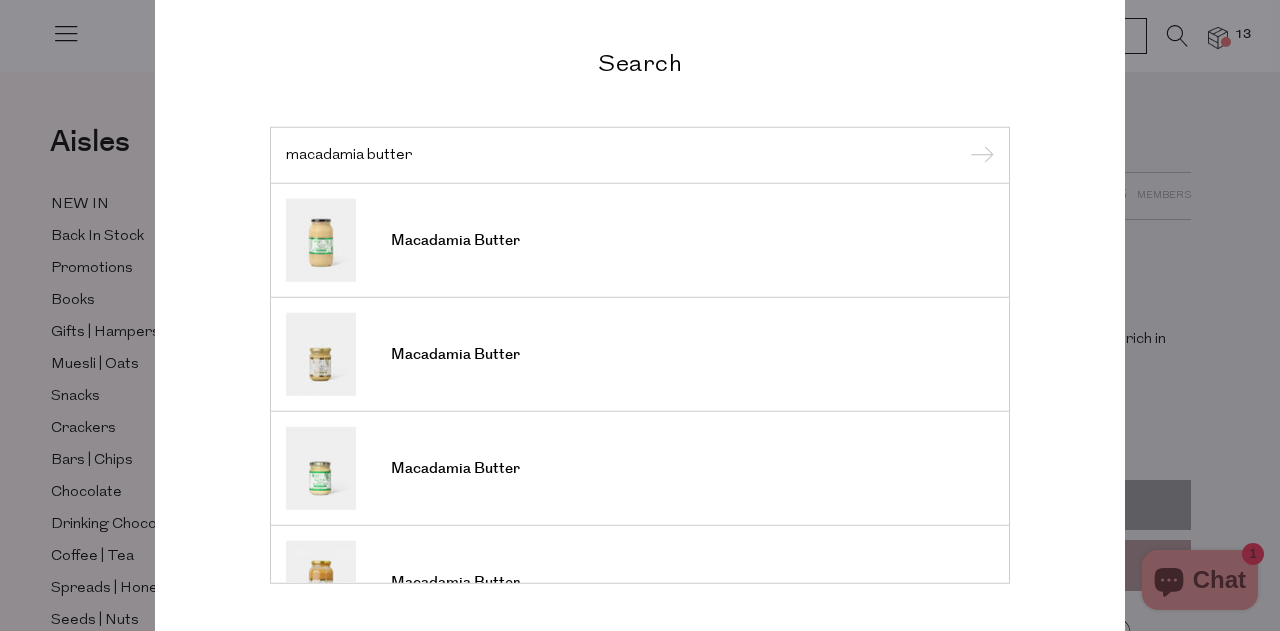 type on "macadamia butter" 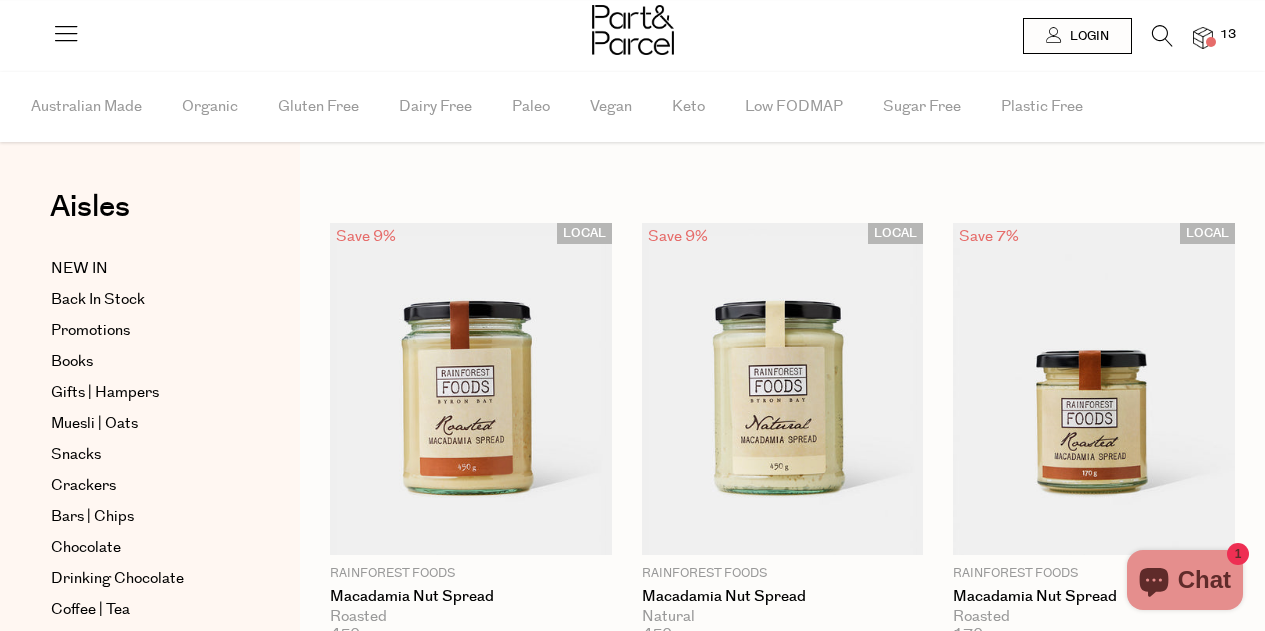 scroll, scrollTop: 0, scrollLeft: 0, axis: both 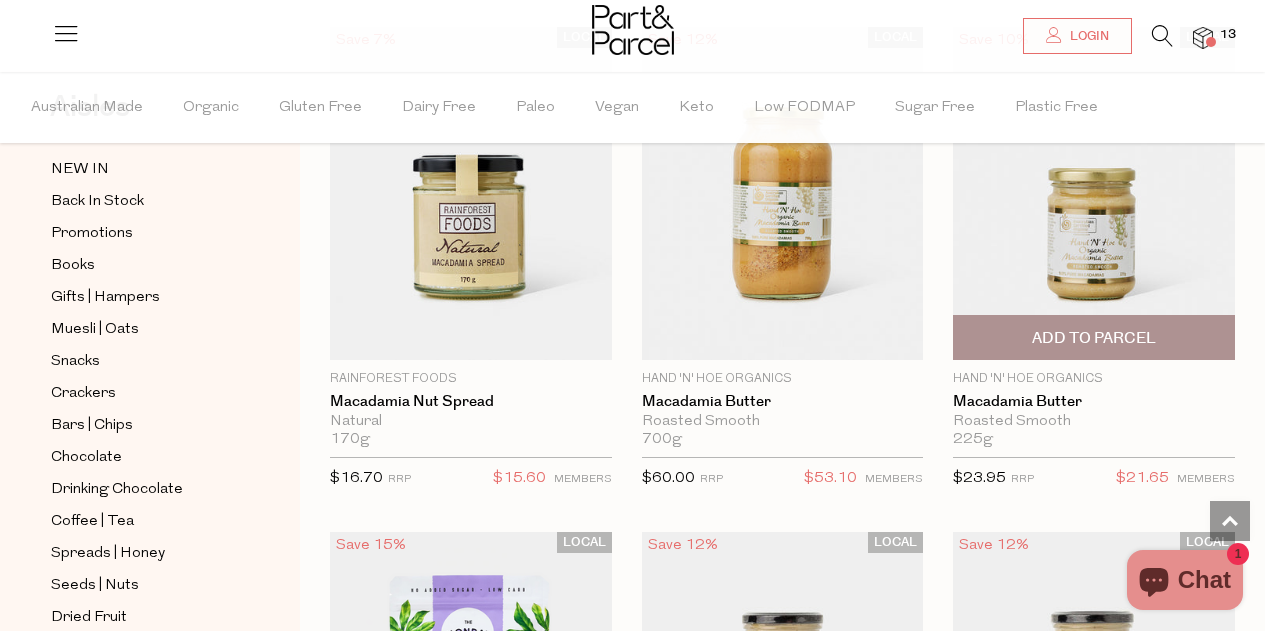 click on "Add To Parcel" at bounding box center [1094, 338] 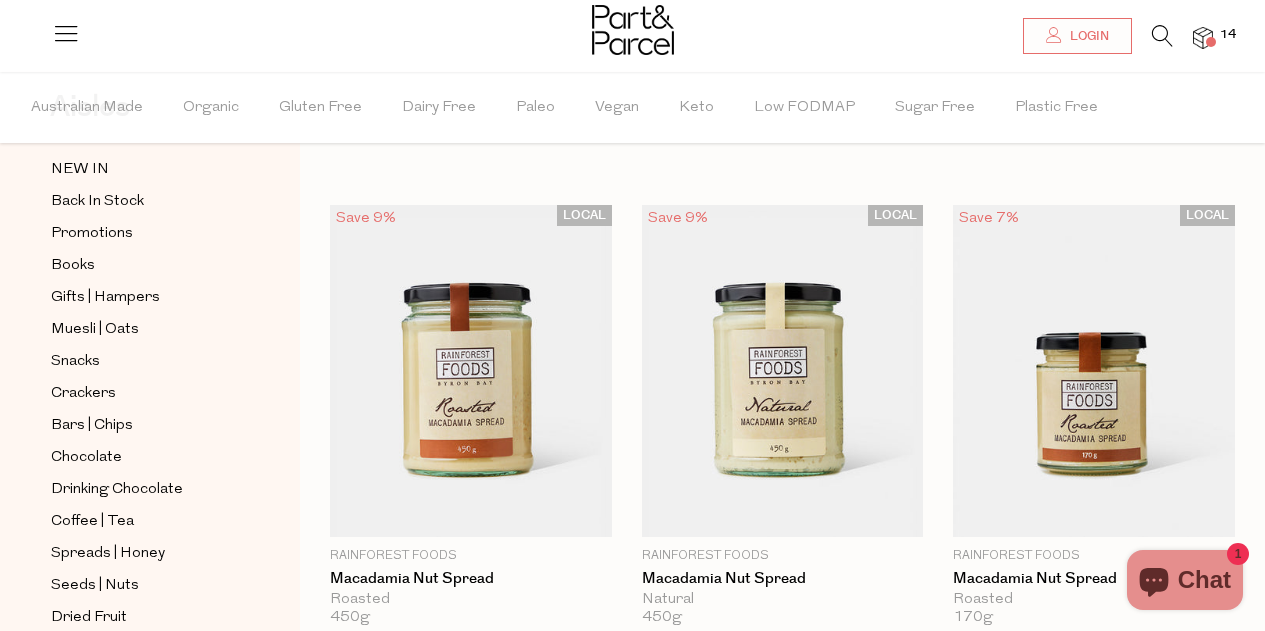 scroll, scrollTop: 0, scrollLeft: 0, axis: both 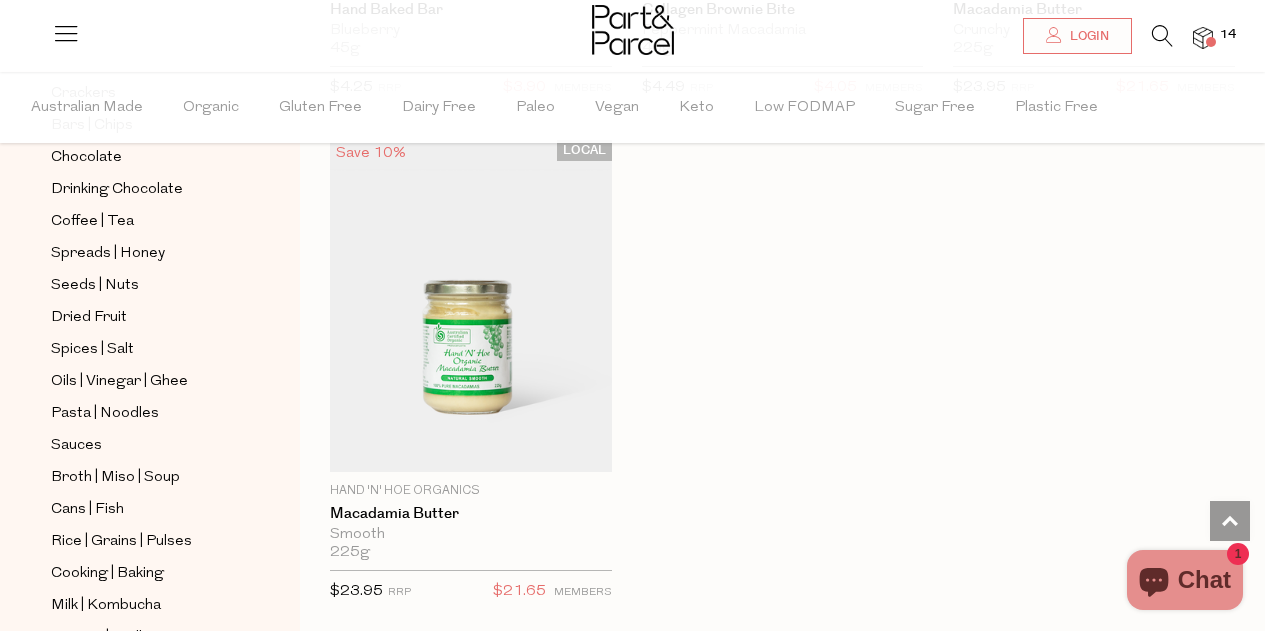 click at bounding box center (1162, 36) 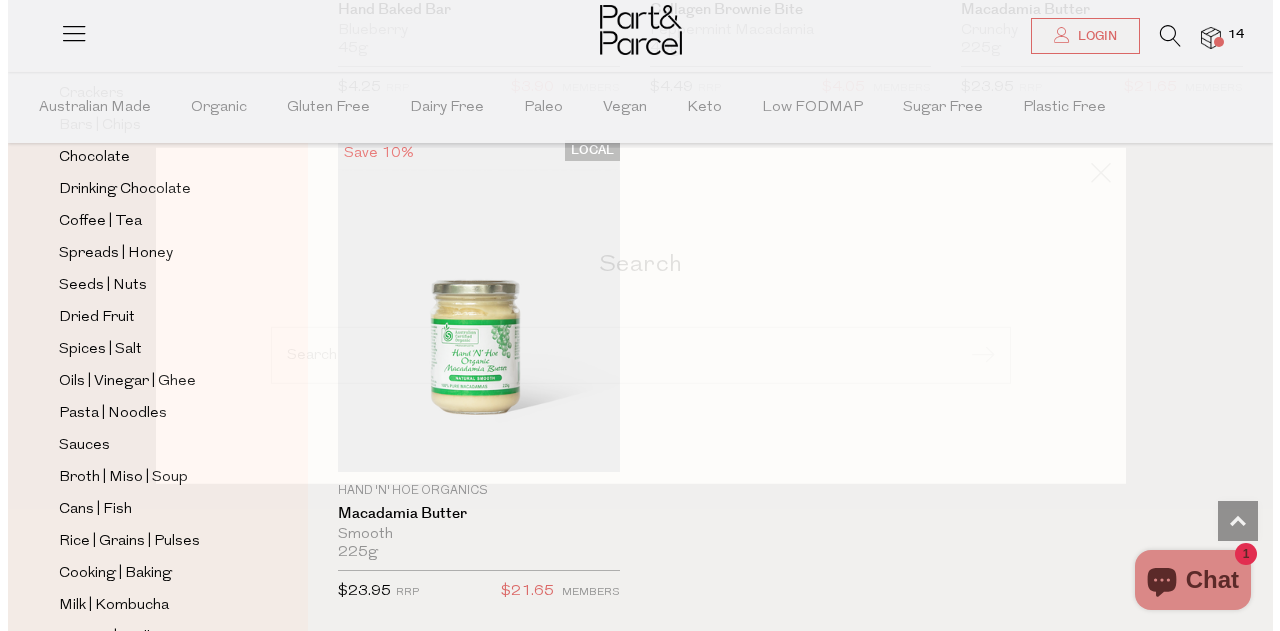 scroll, scrollTop: 2124, scrollLeft: 0, axis: vertical 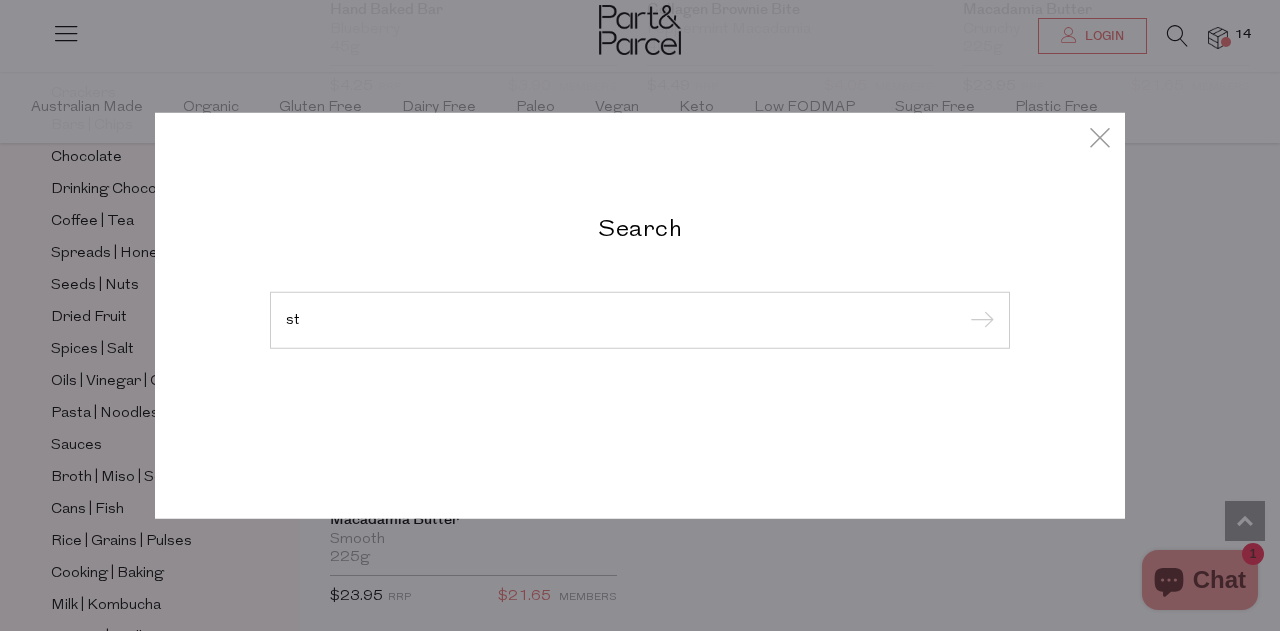 type on "s" 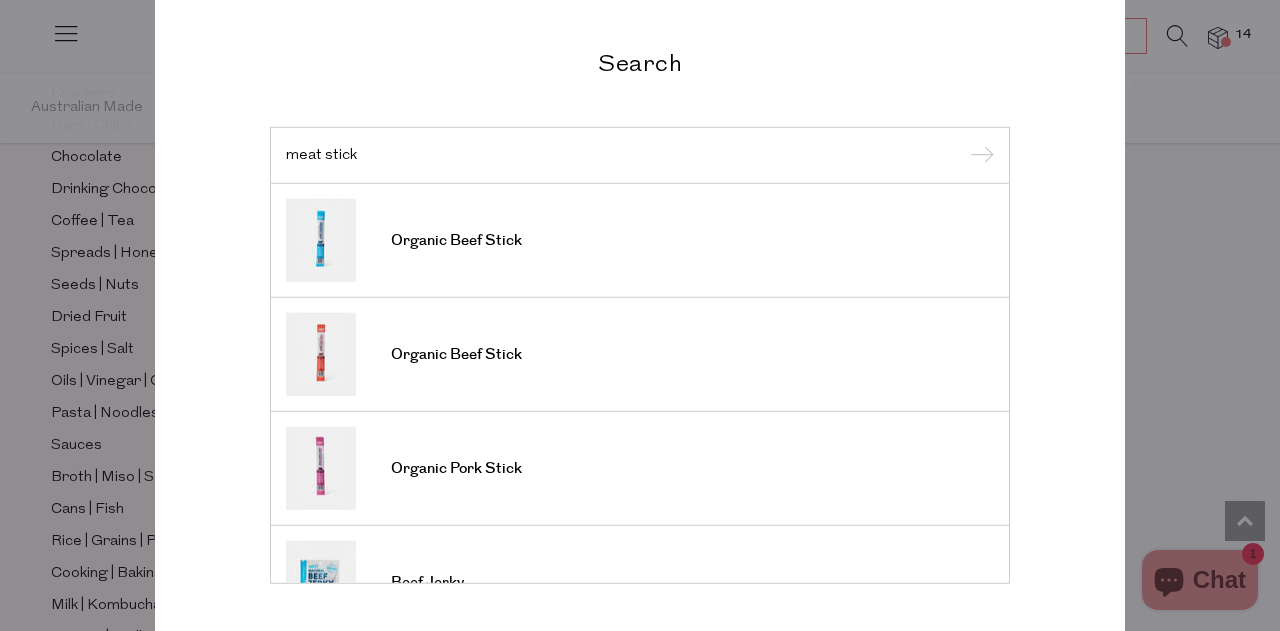 type on "meat stick" 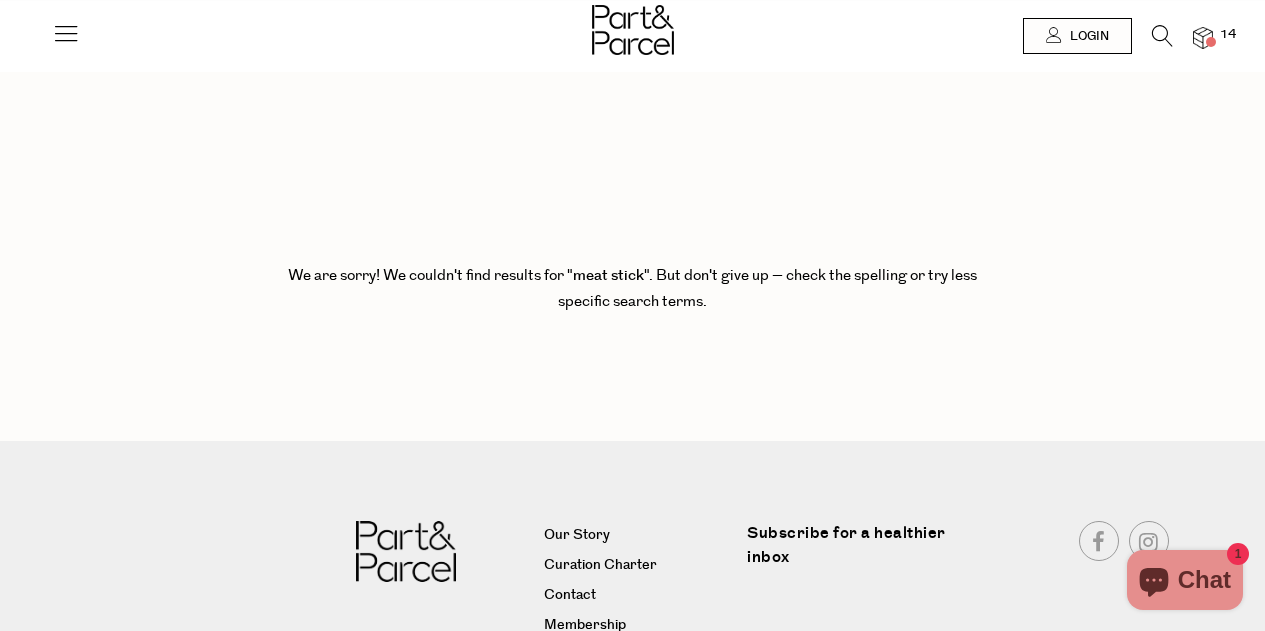 scroll, scrollTop: 0, scrollLeft: 0, axis: both 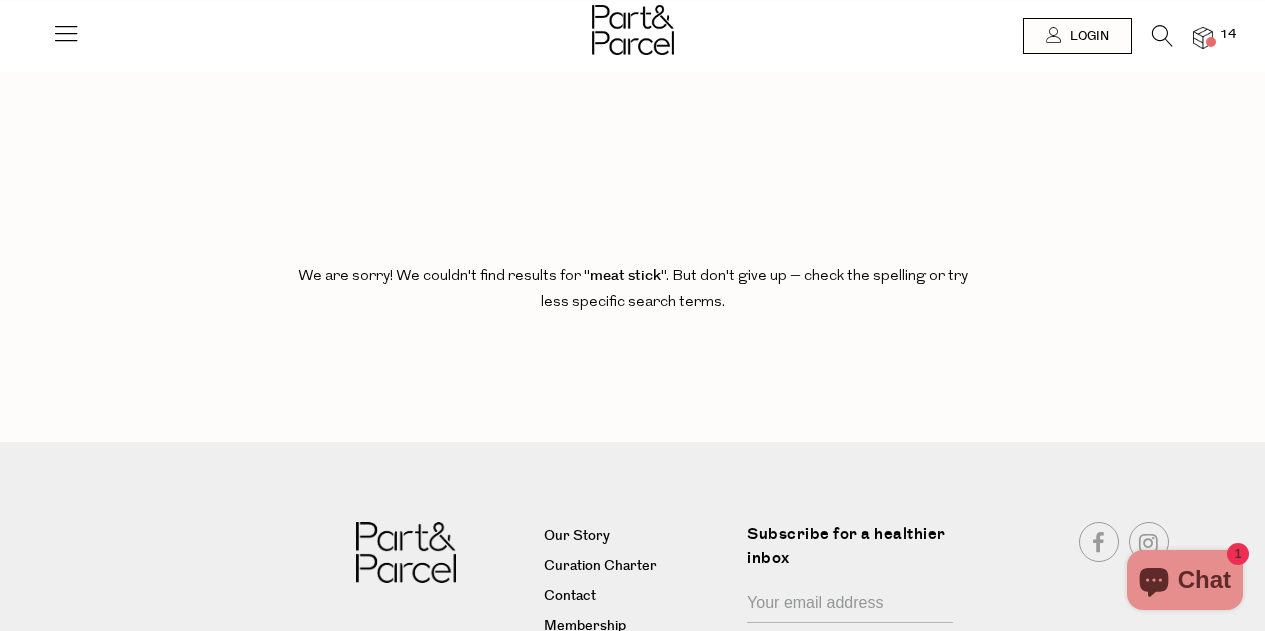 click at bounding box center [1162, 36] 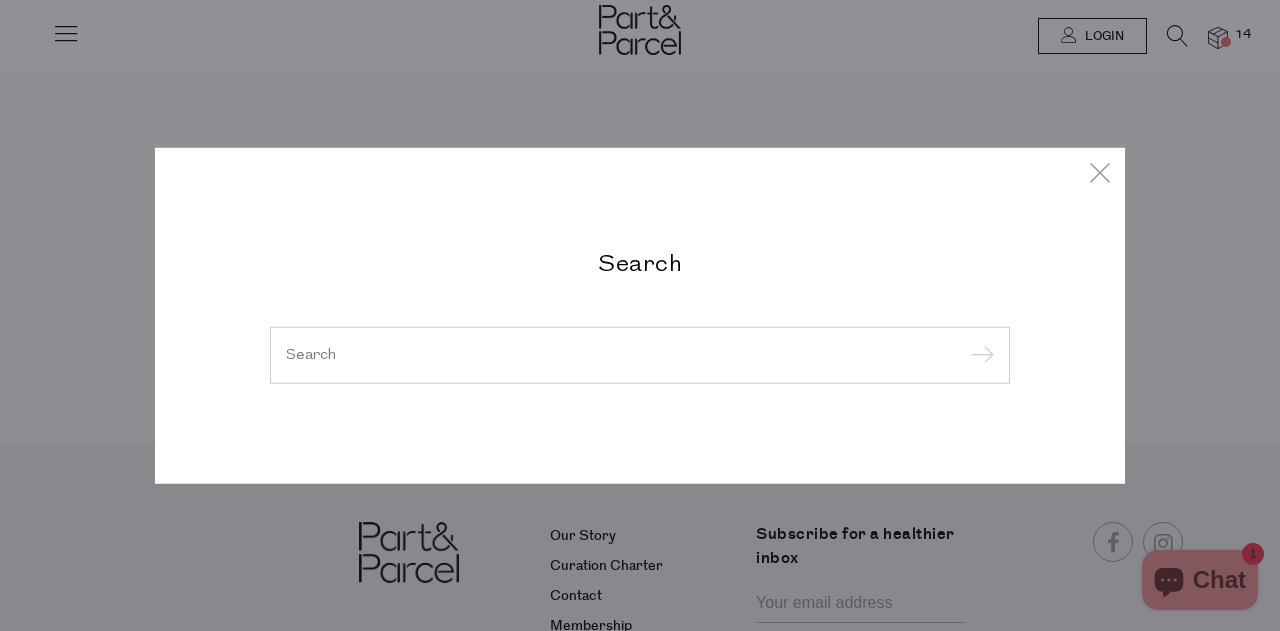 click at bounding box center [640, 354] 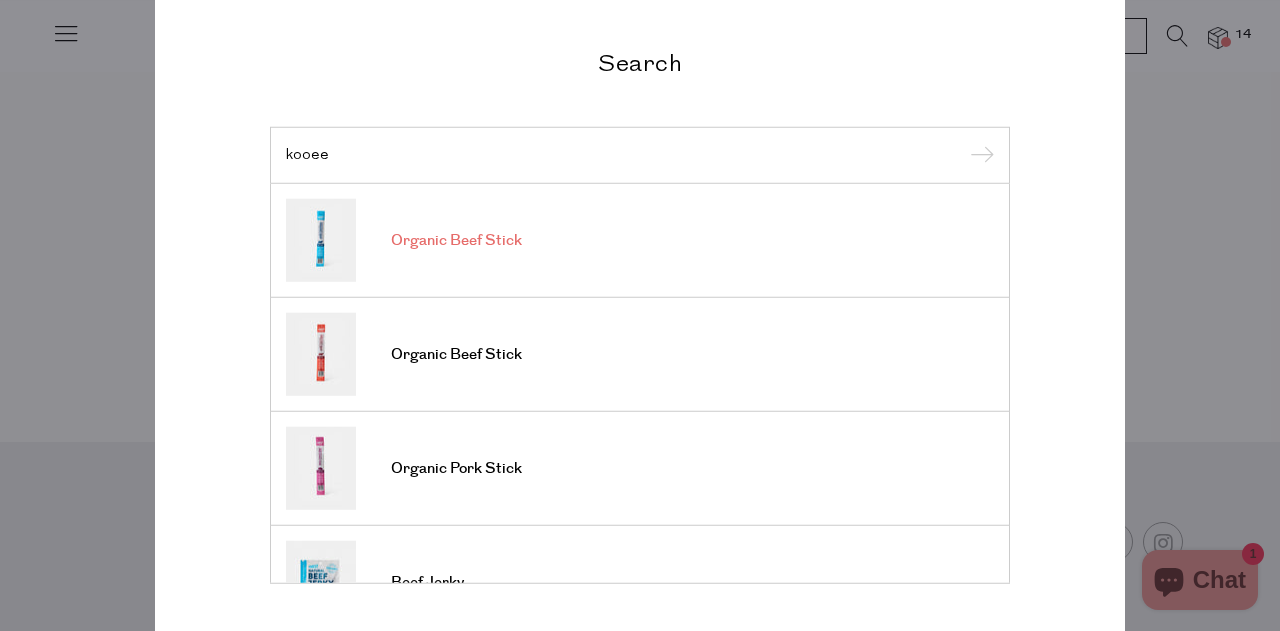 type on "kooee" 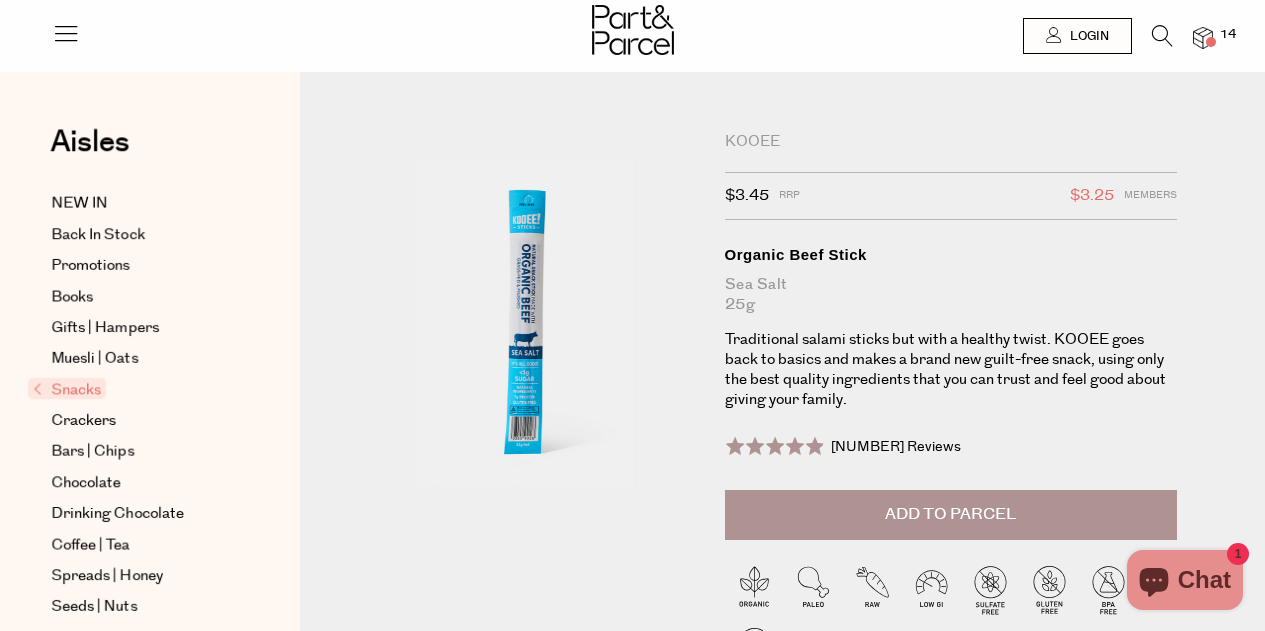 scroll, scrollTop: 0, scrollLeft: 0, axis: both 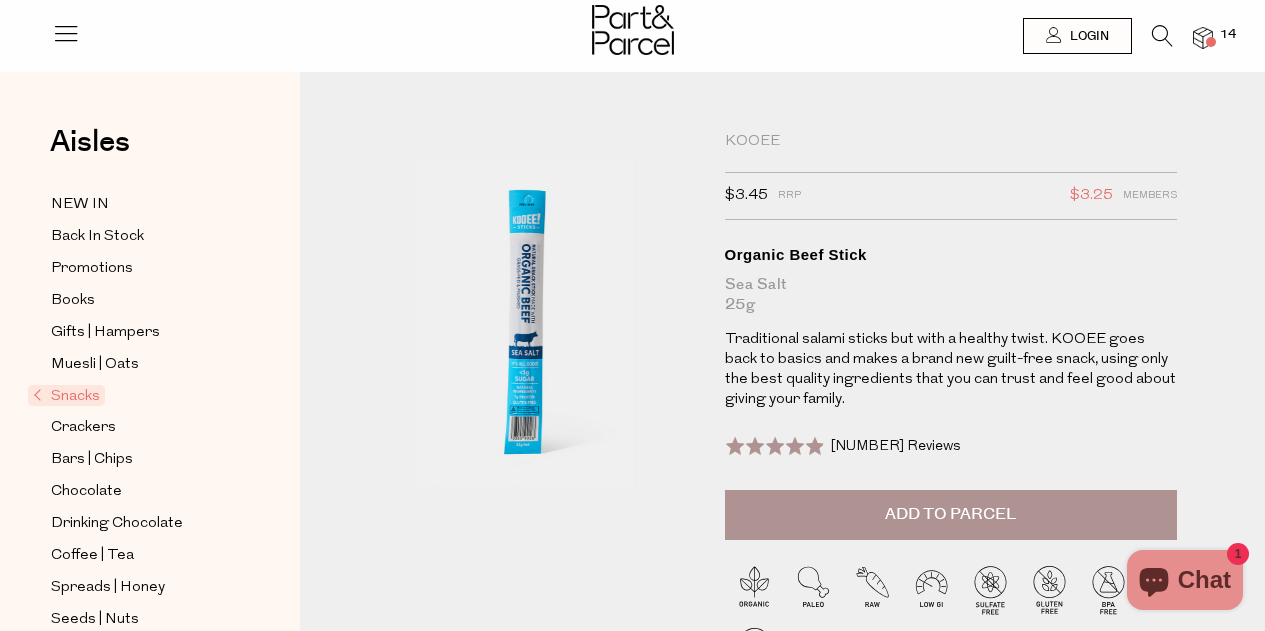 click on "Add to Parcel" at bounding box center [950, 514] 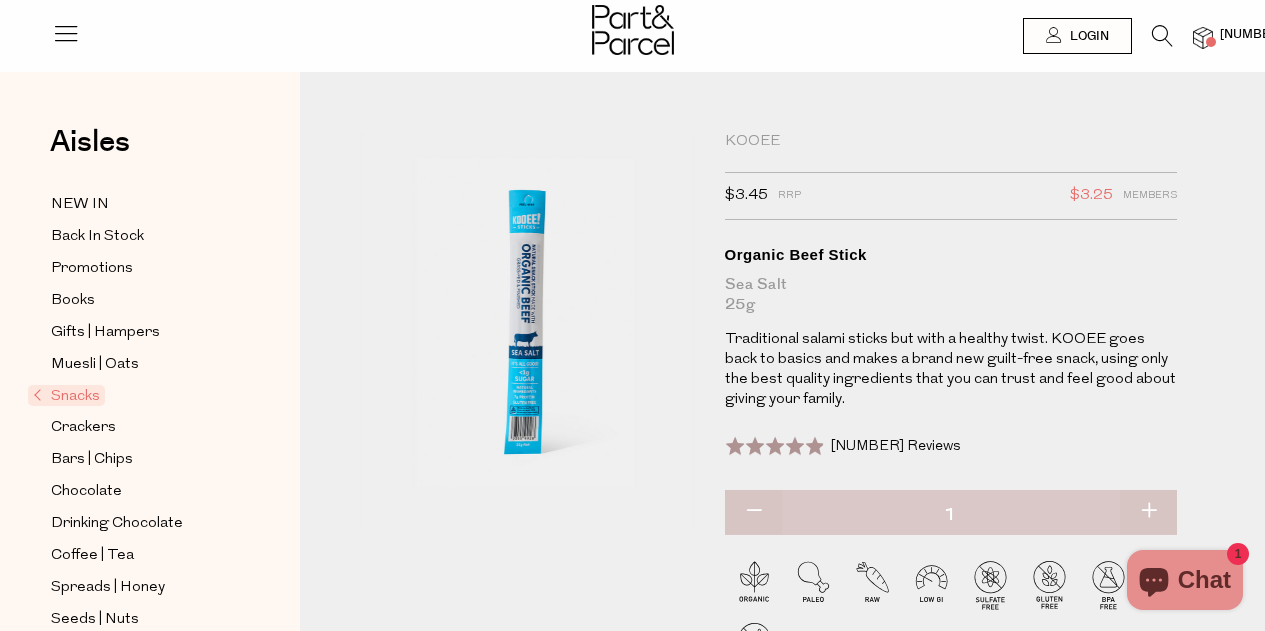 click at bounding box center (1148, 512) 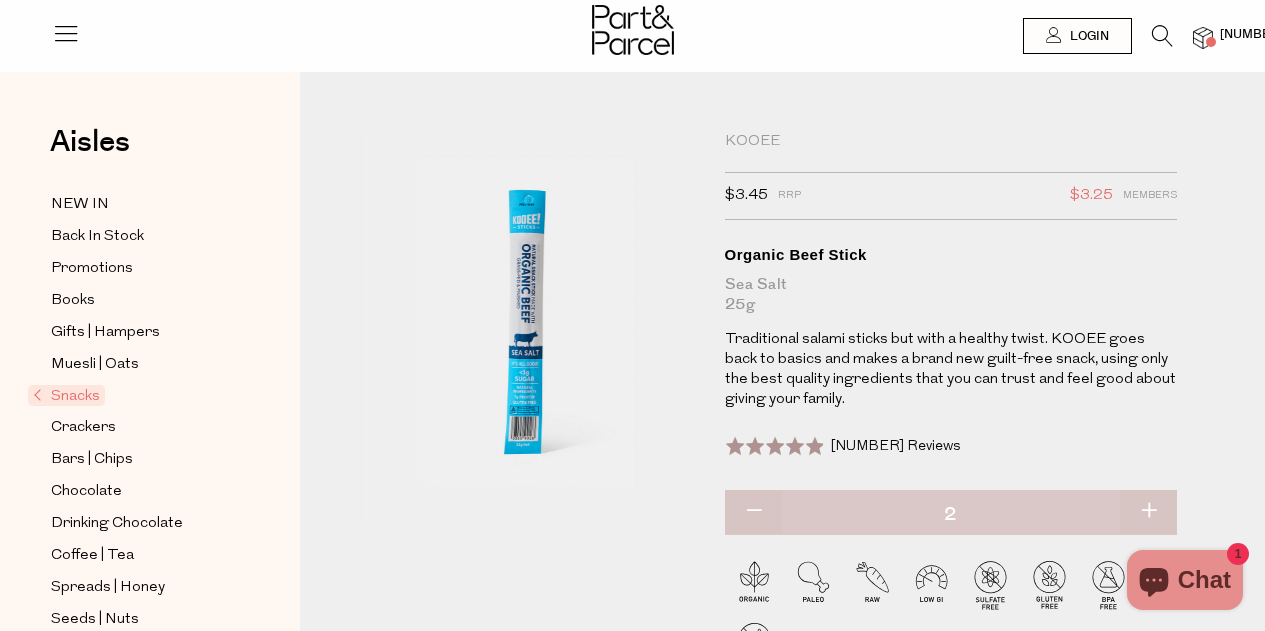 type on "2" 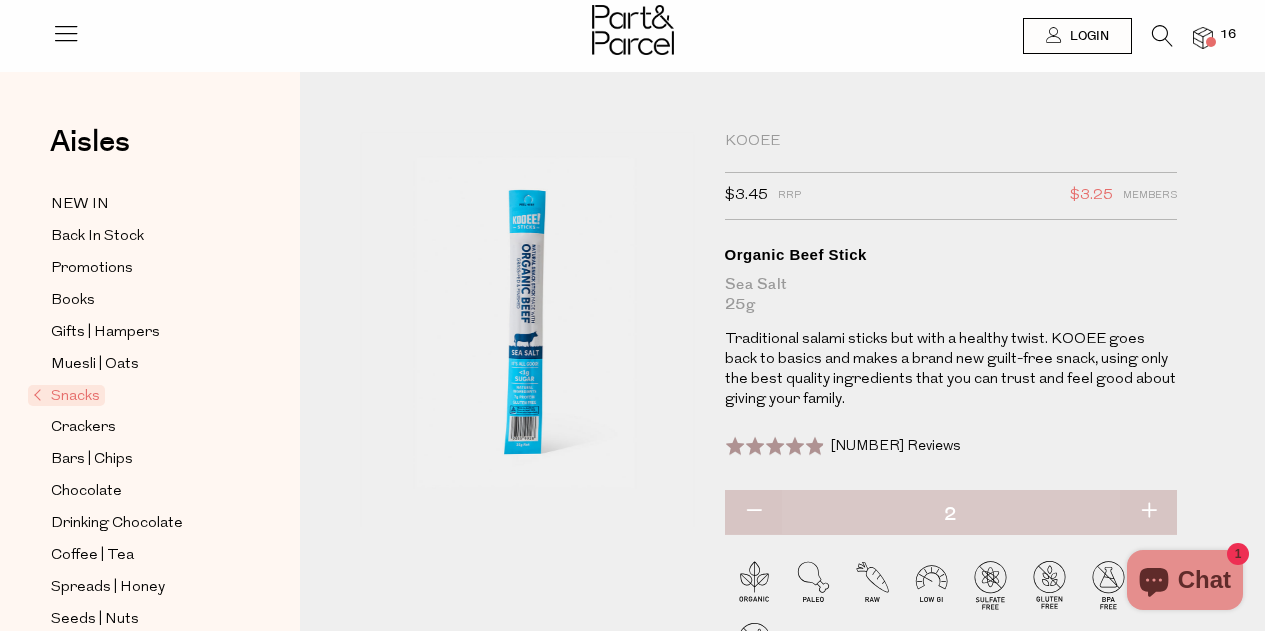 click at bounding box center (1148, 512) 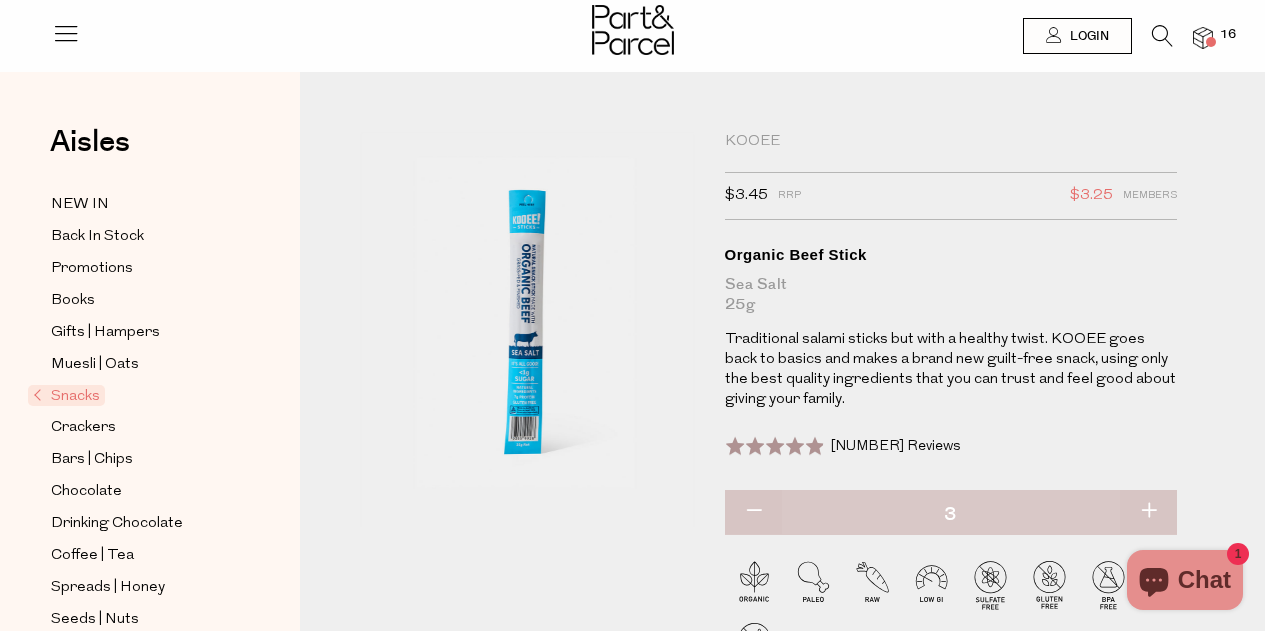 type on "3" 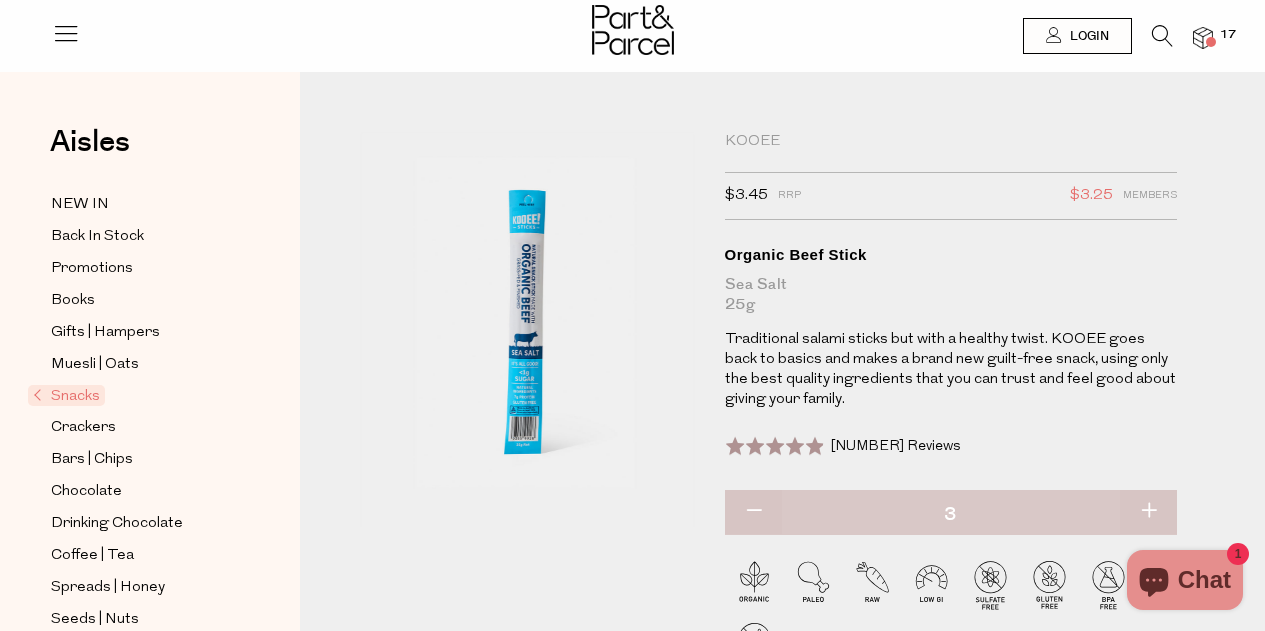 click at bounding box center [1148, 512] 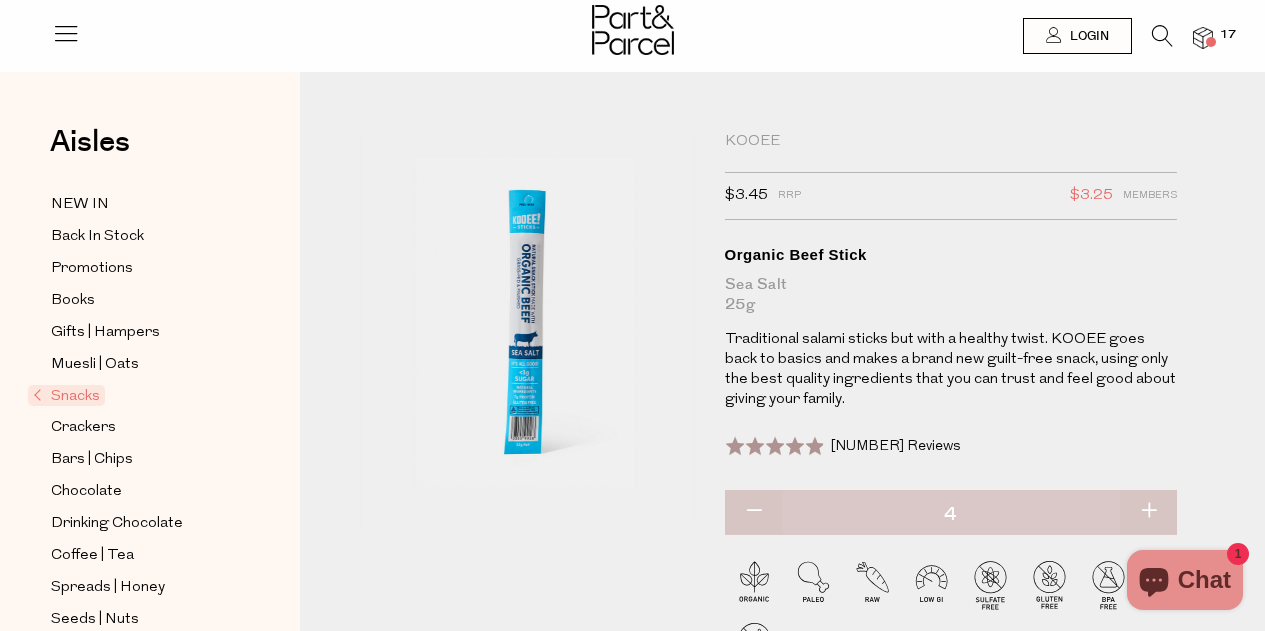 type on "4" 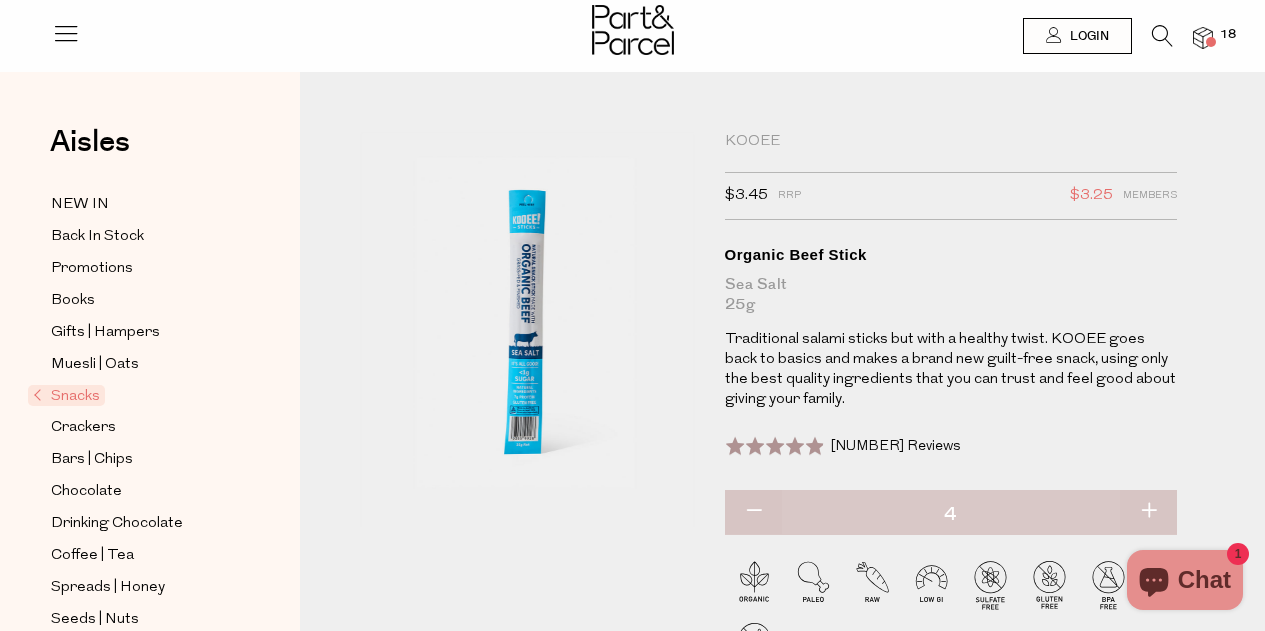 click at bounding box center [1148, 512] 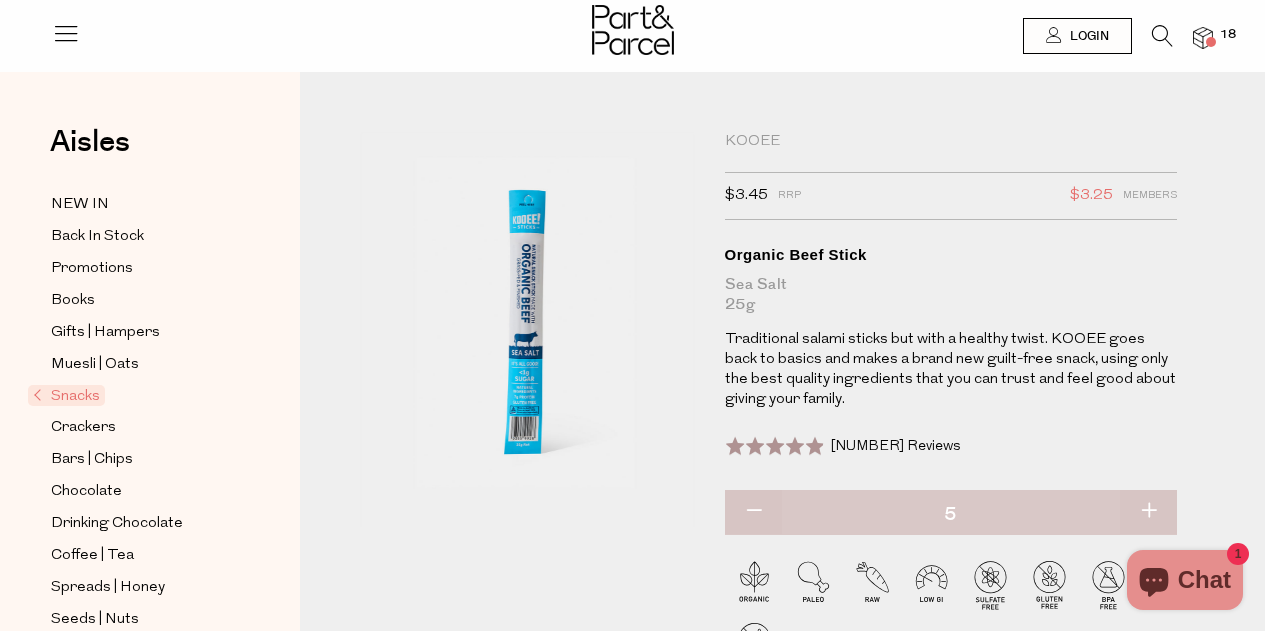 type on "5" 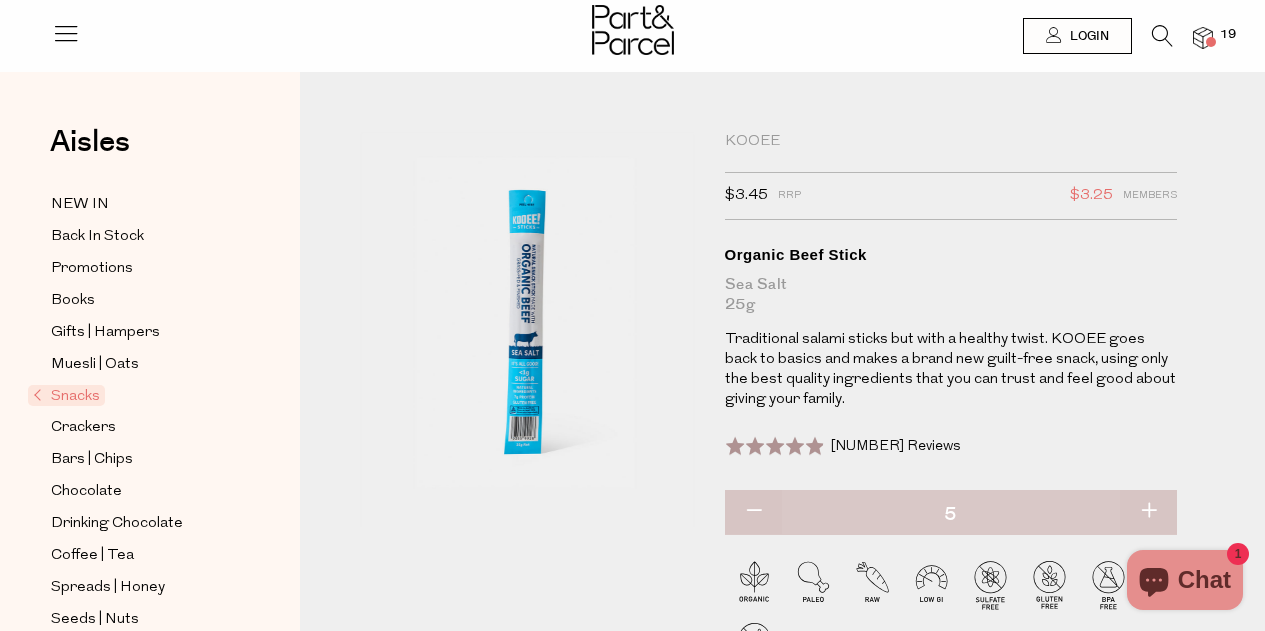 click at bounding box center (1148, 512) 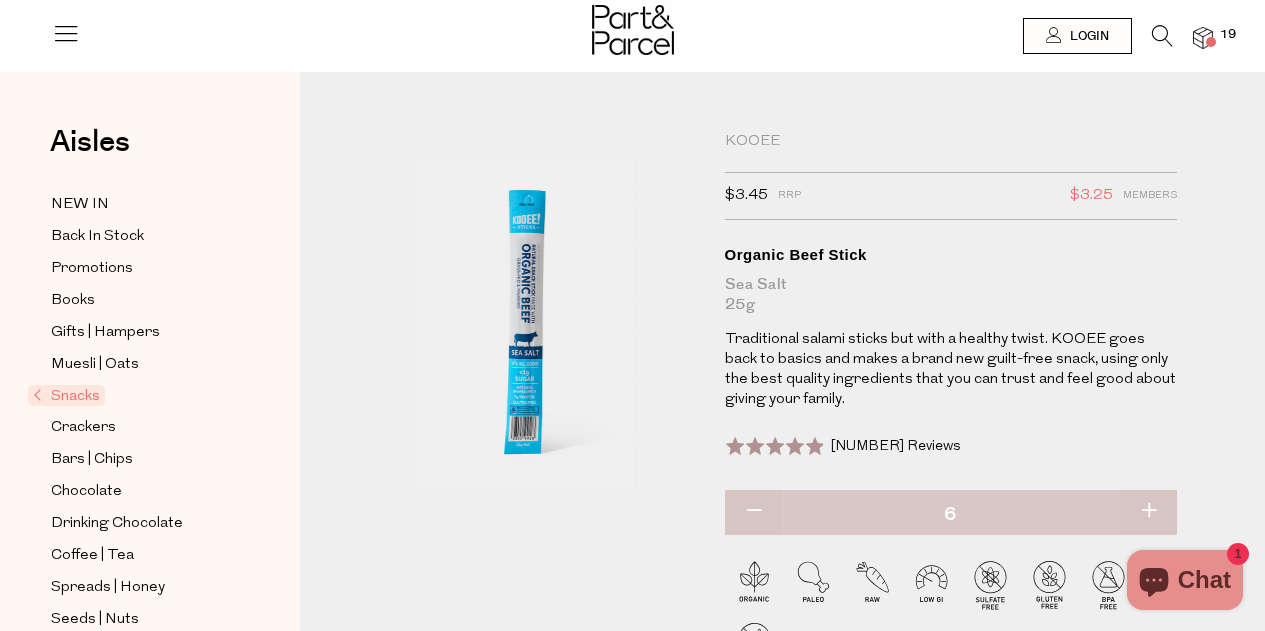 type on "6" 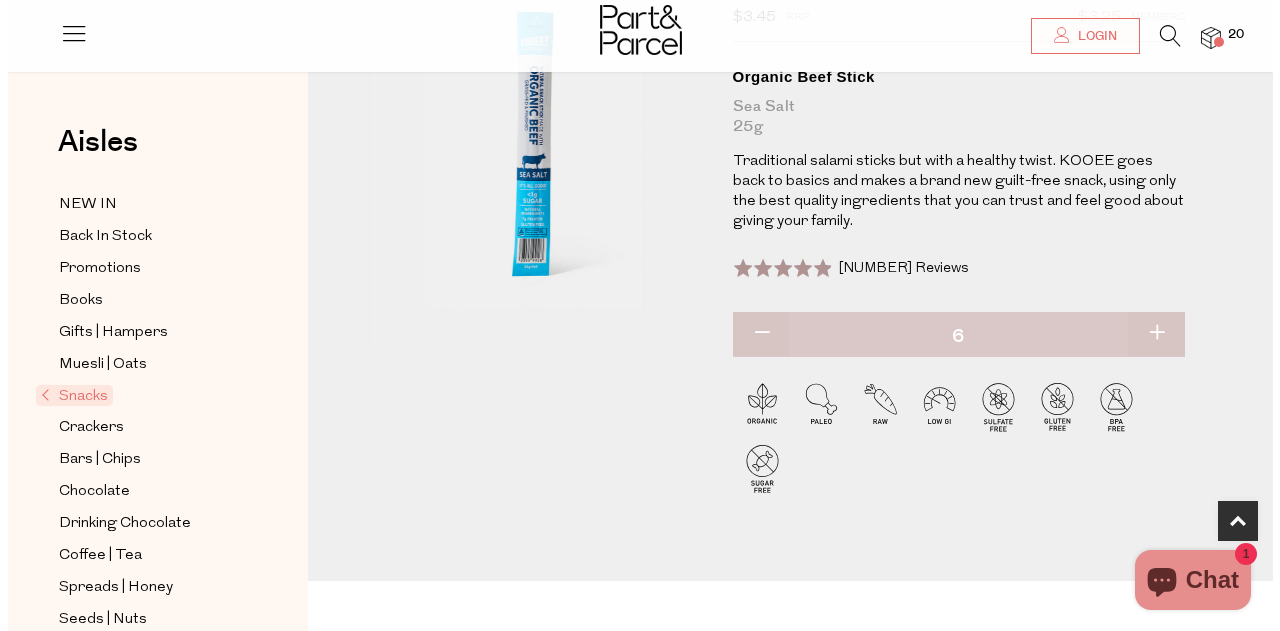 scroll, scrollTop: 0, scrollLeft: 0, axis: both 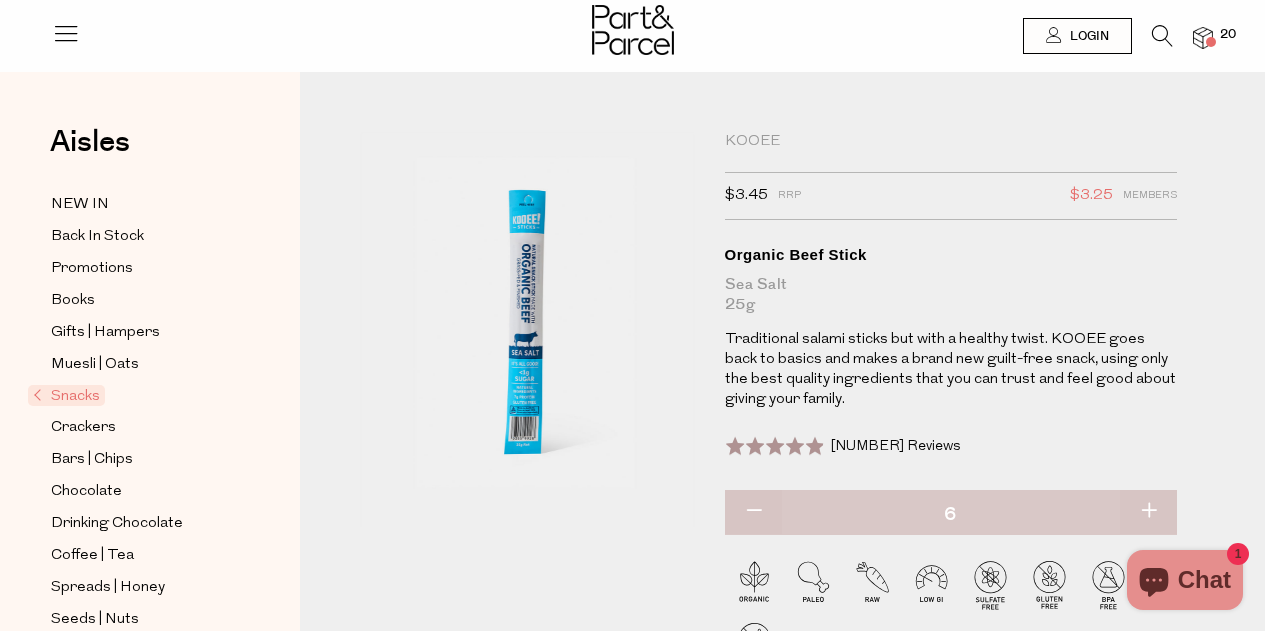click at bounding box center (1162, 36) 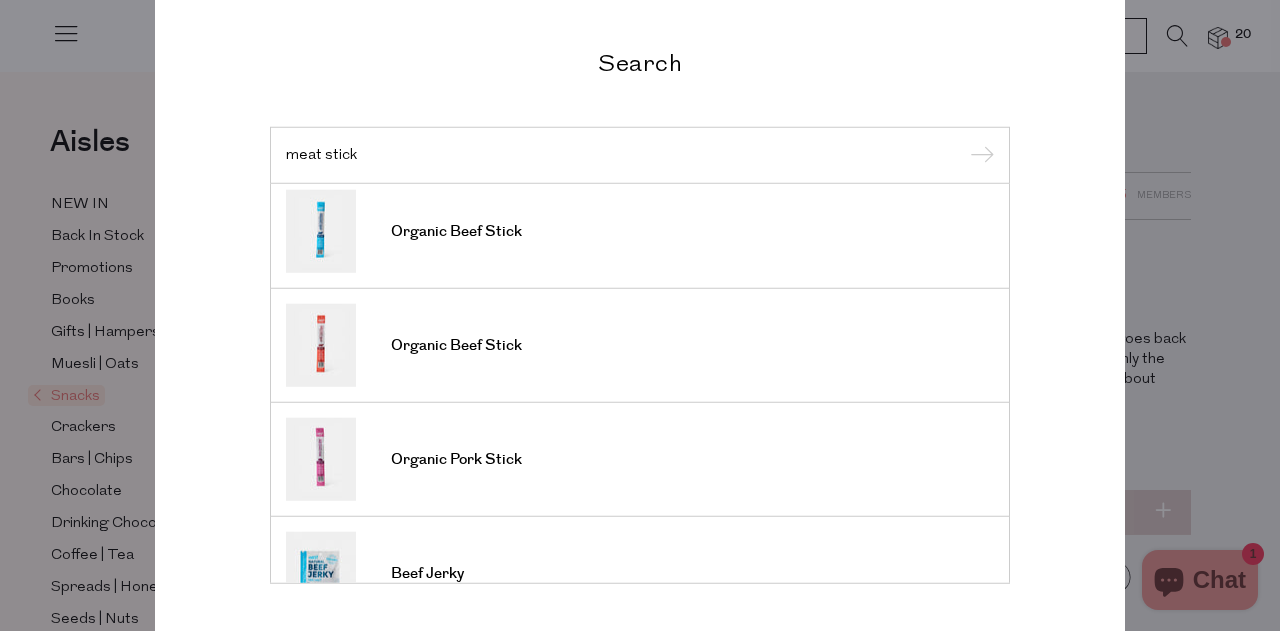 scroll, scrollTop: 0, scrollLeft: 0, axis: both 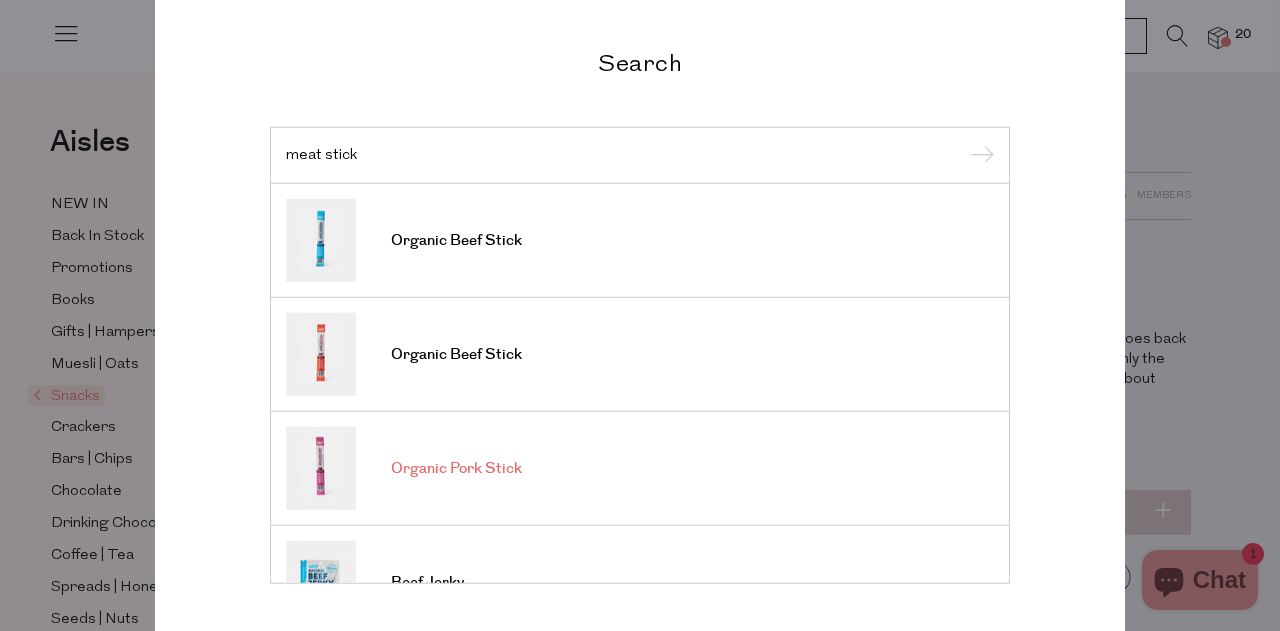 type on "meat stick" 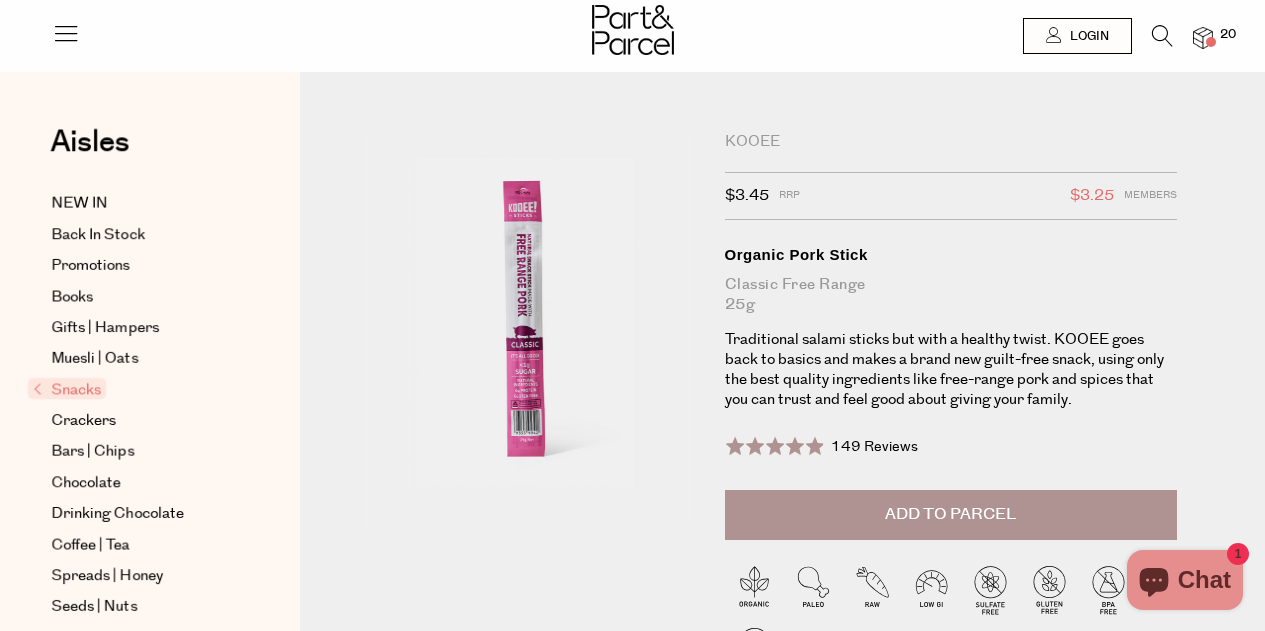 scroll, scrollTop: 0, scrollLeft: 0, axis: both 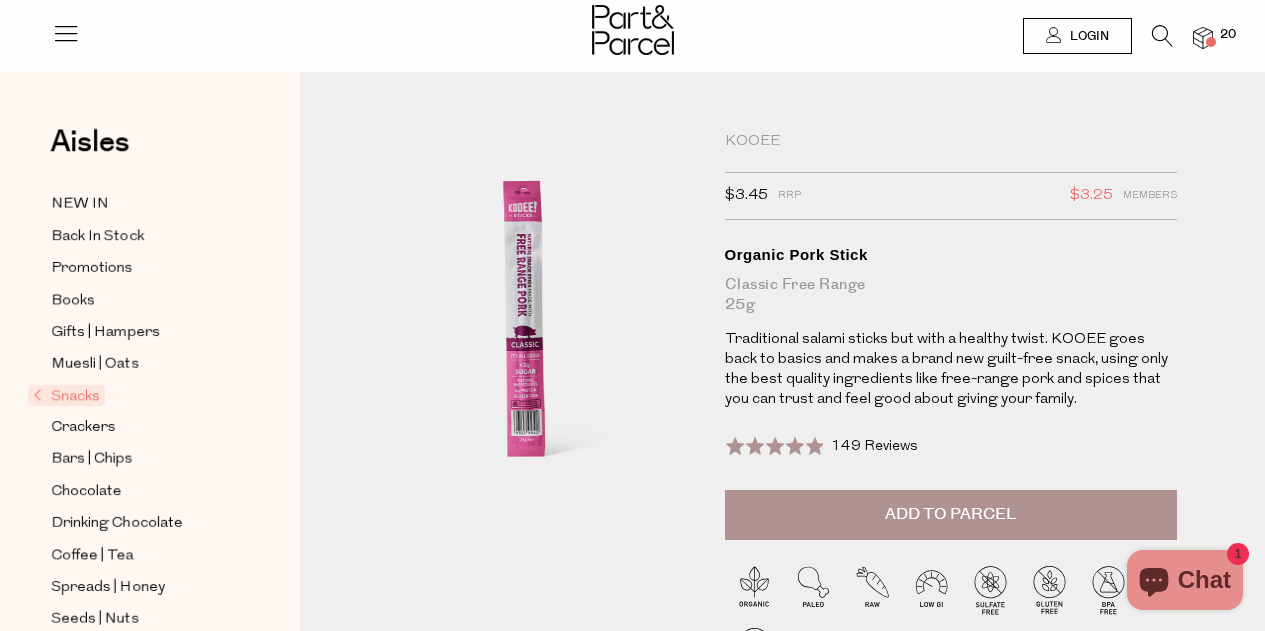click on "Add to Parcel" at bounding box center [951, 515] 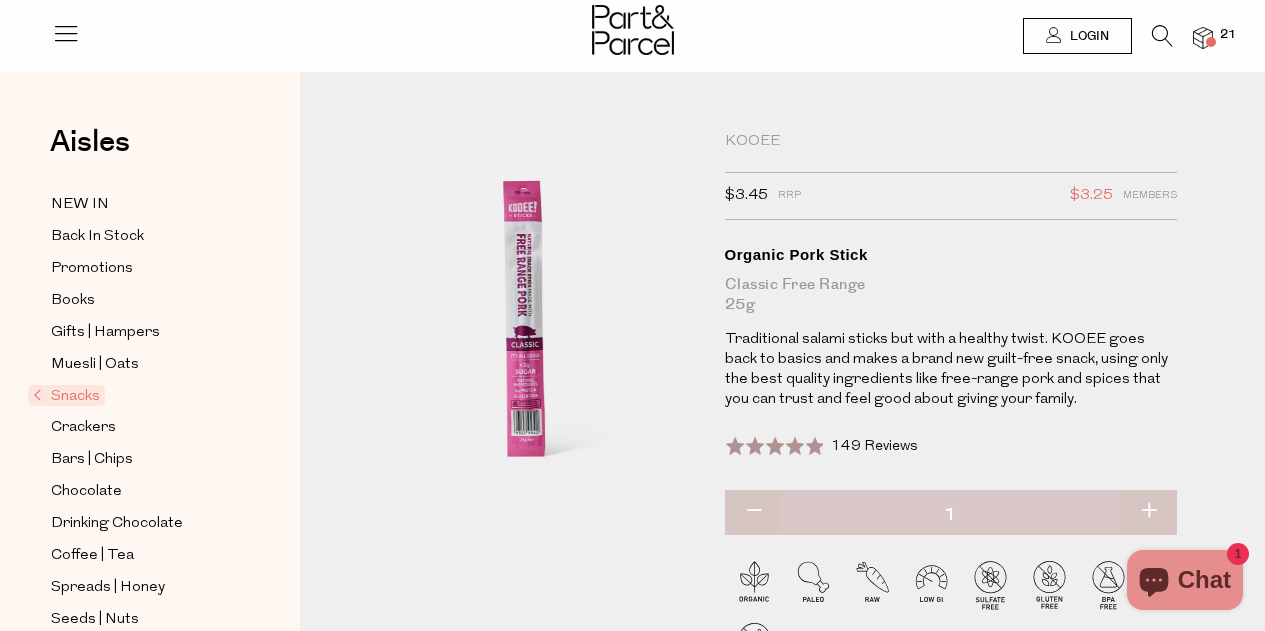 click at bounding box center [1148, 512] 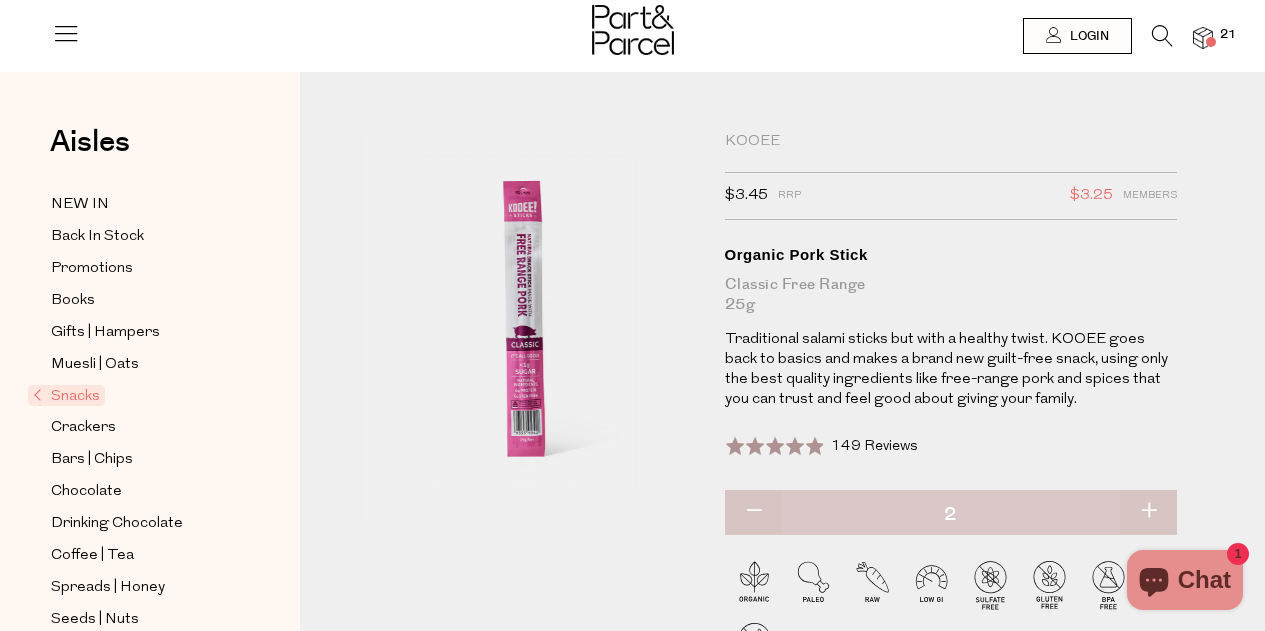 type on "2" 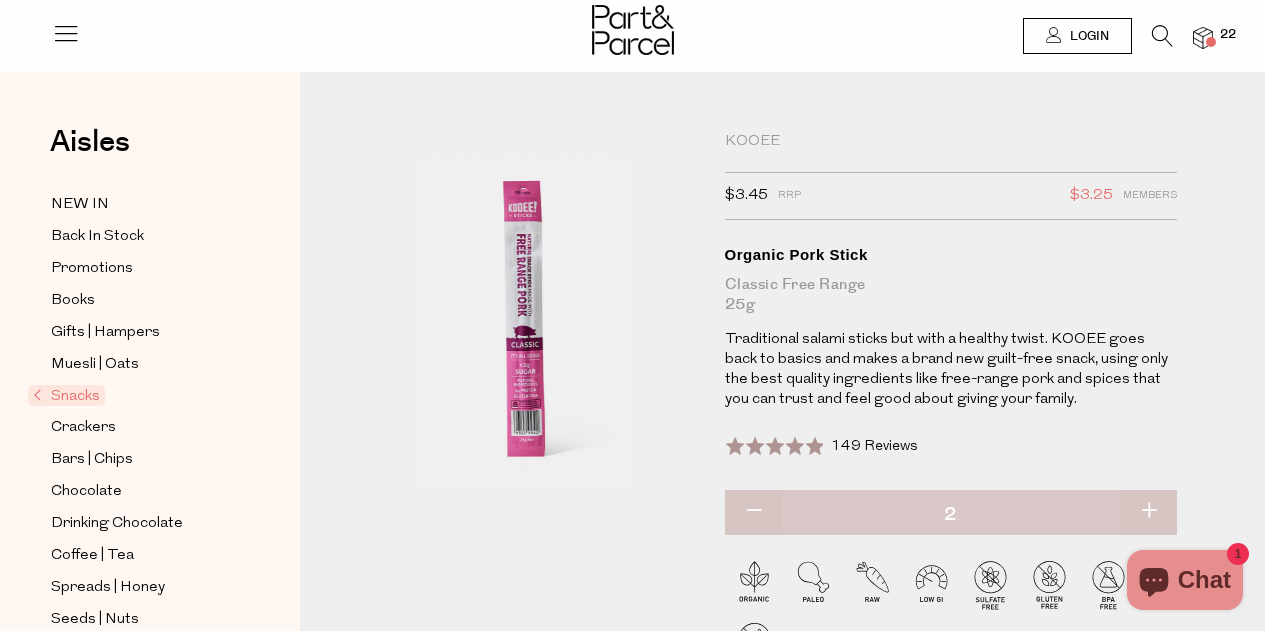 click at bounding box center [1148, 512] 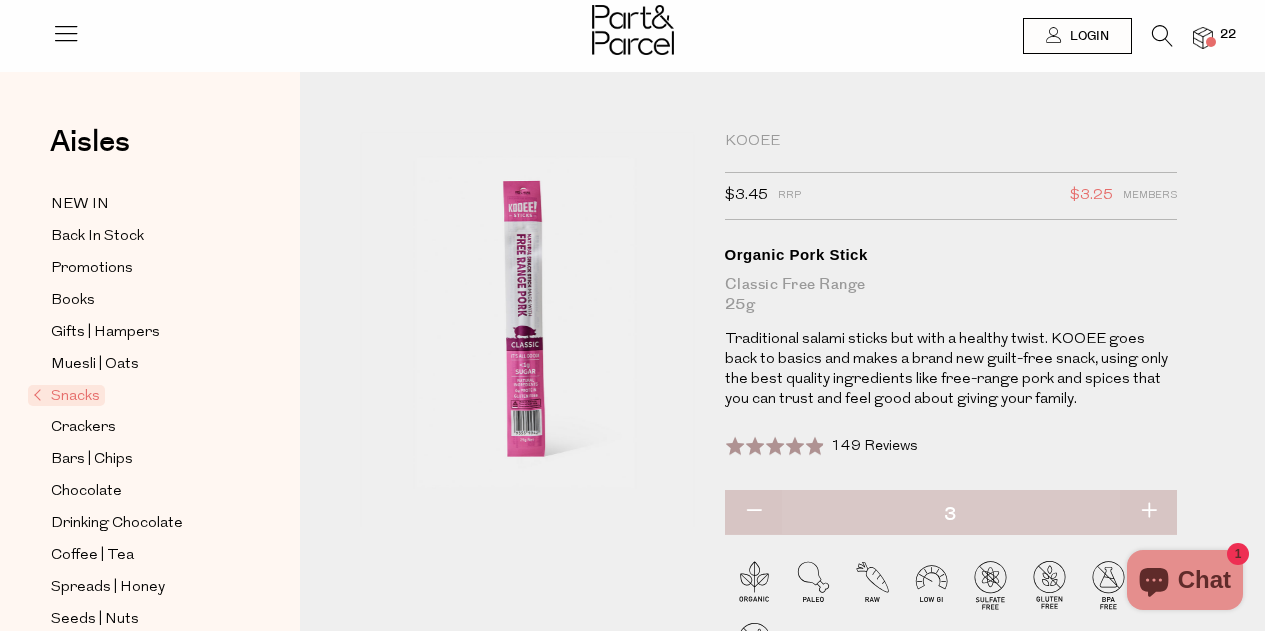 type on "3" 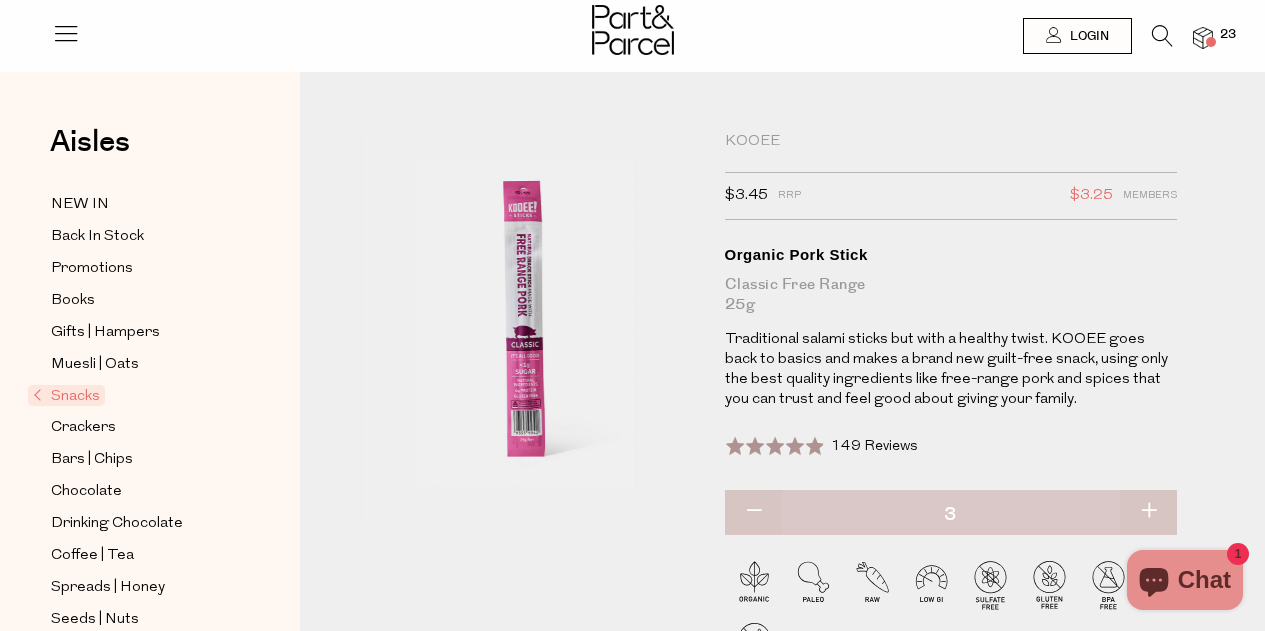 click at bounding box center [1148, 512] 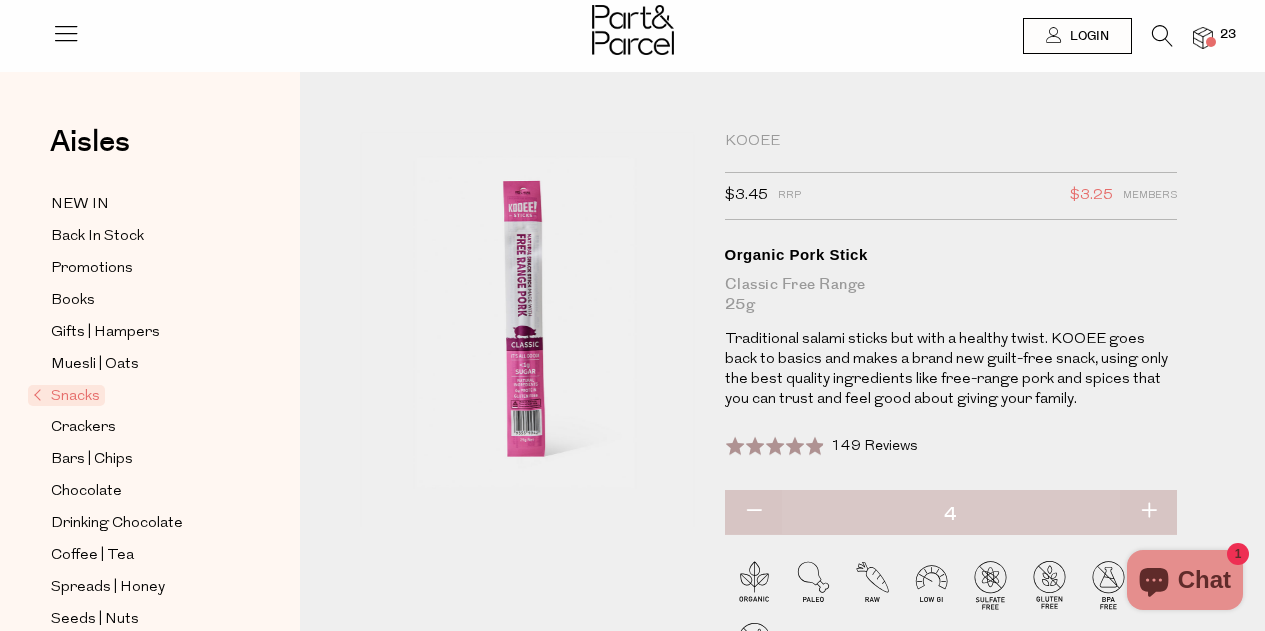 type on "4" 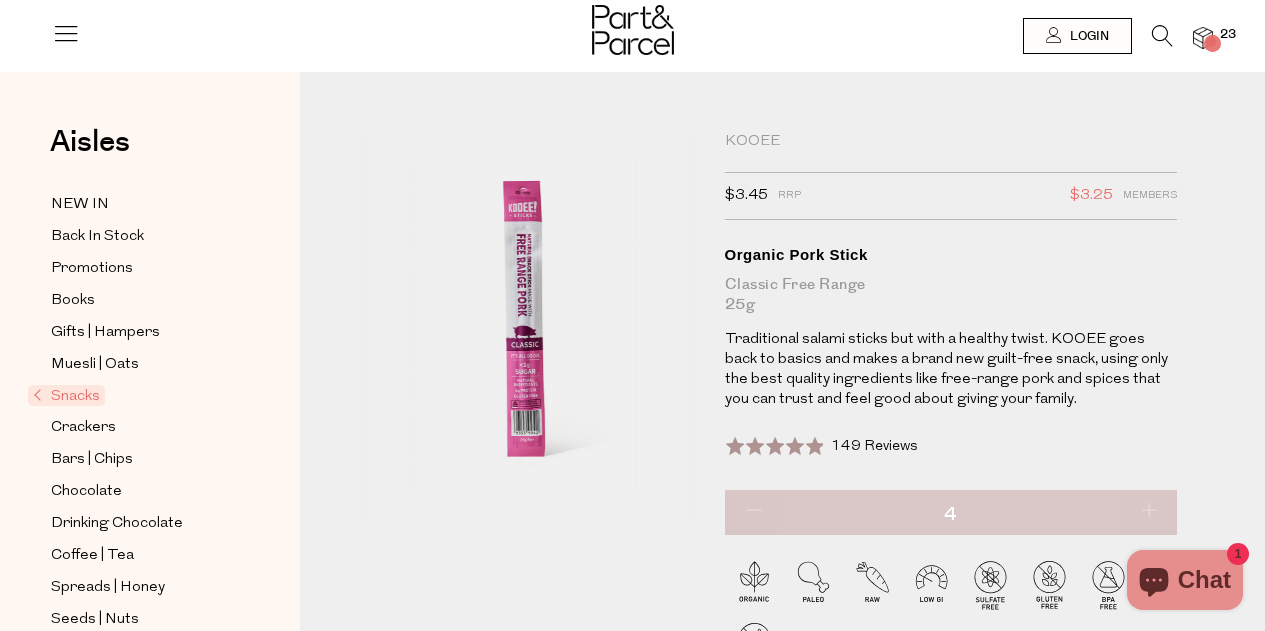 click at bounding box center [1162, 36] 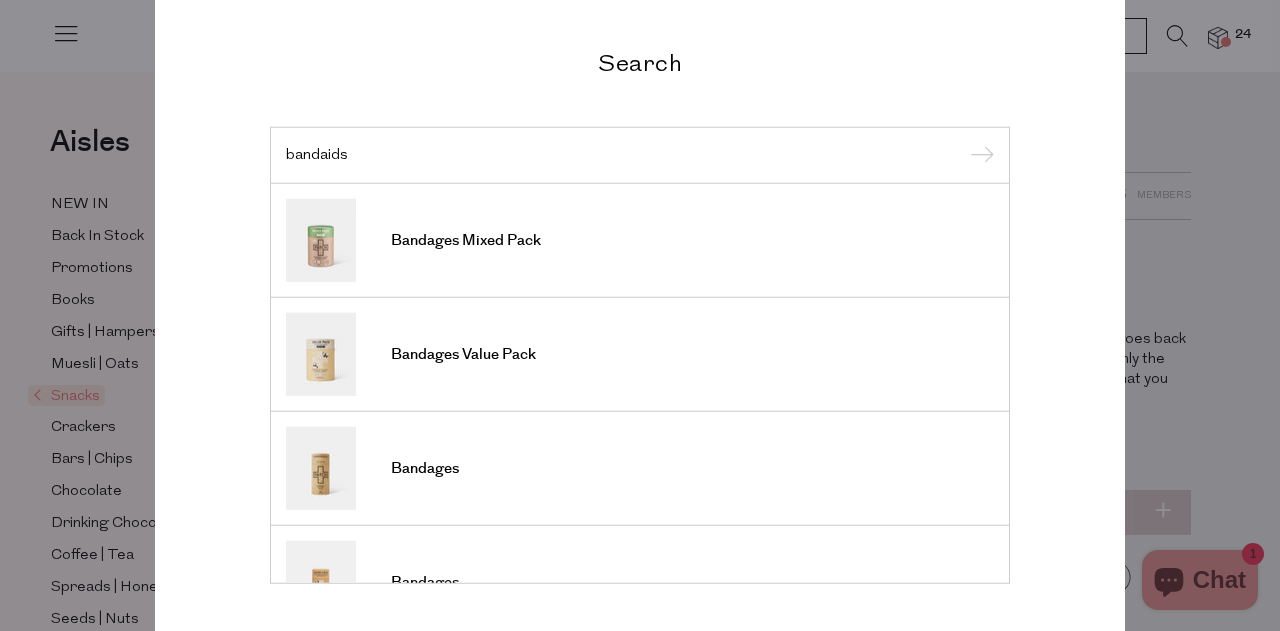 type on "bandaids" 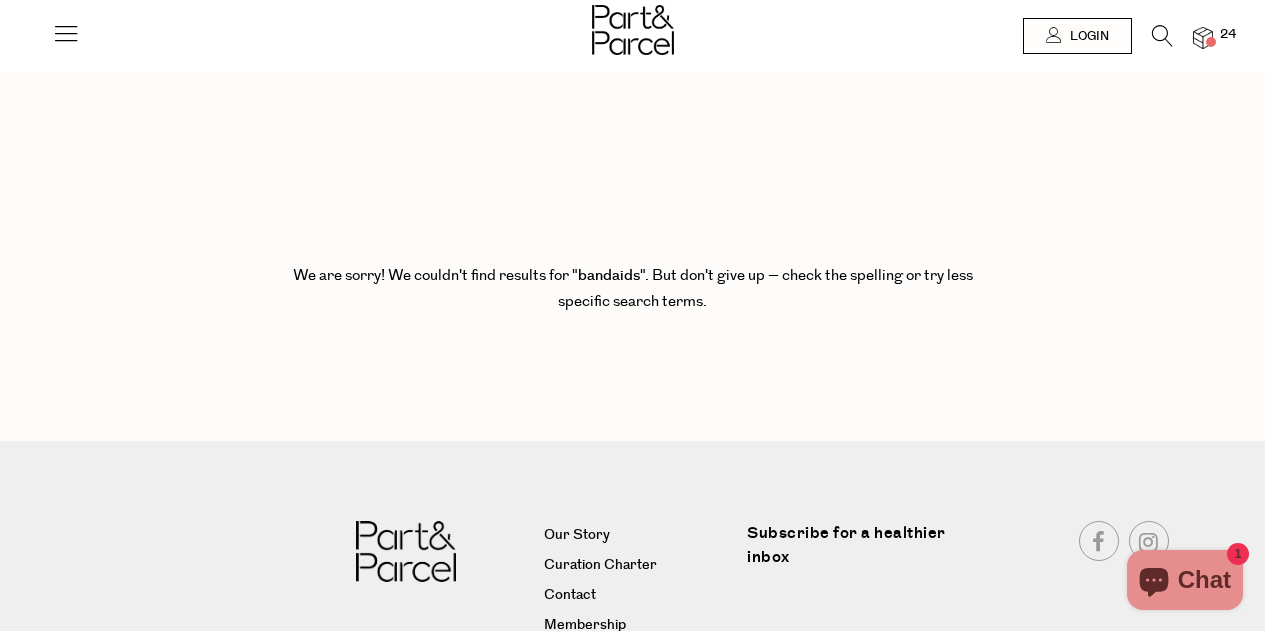 scroll, scrollTop: 0, scrollLeft: 0, axis: both 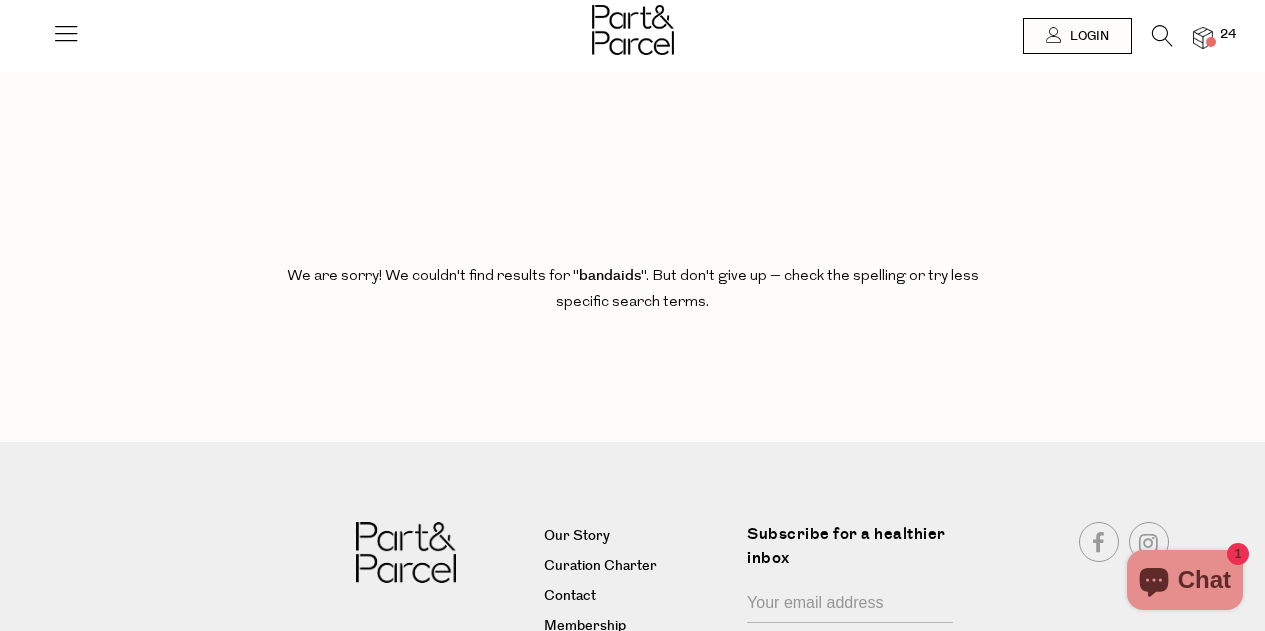 click at bounding box center (1162, 36) 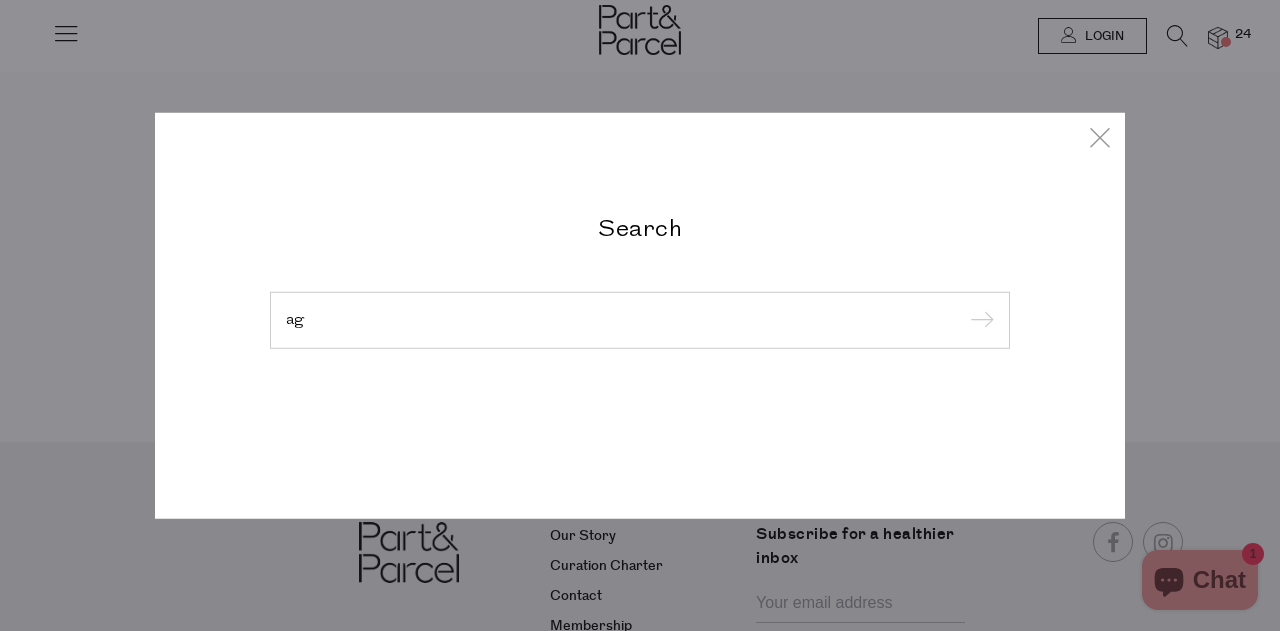 type on "a" 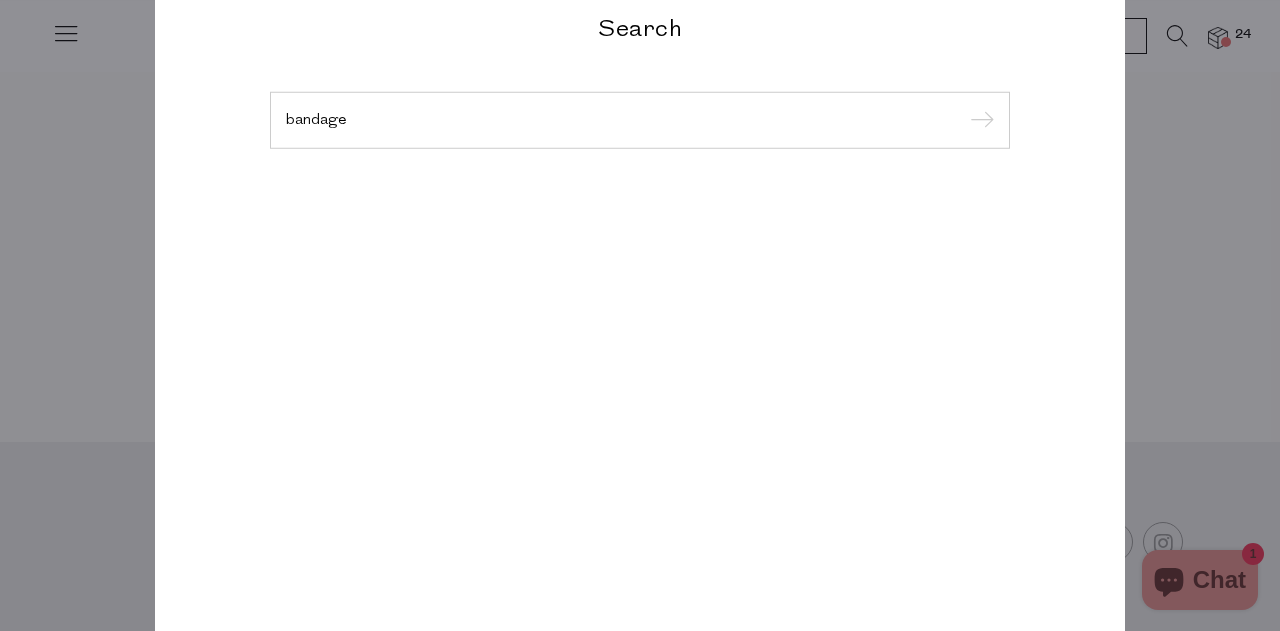 type on "bandage" 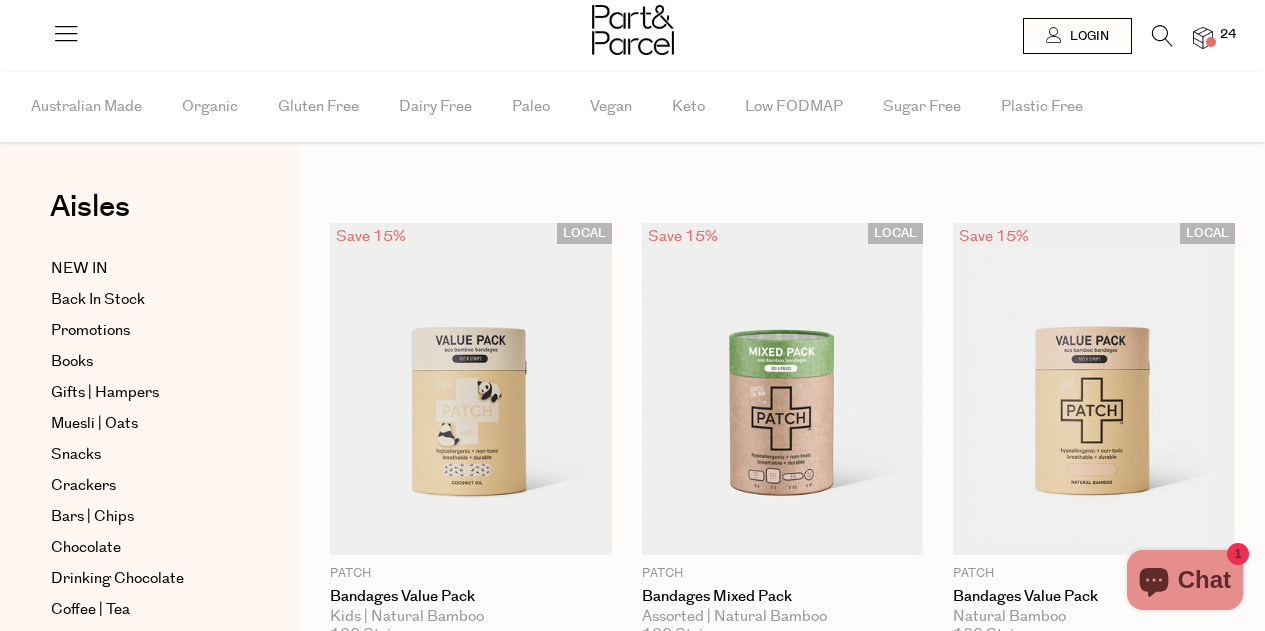 scroll, scrollTop: 0, scrollLeft: 0, axis: both 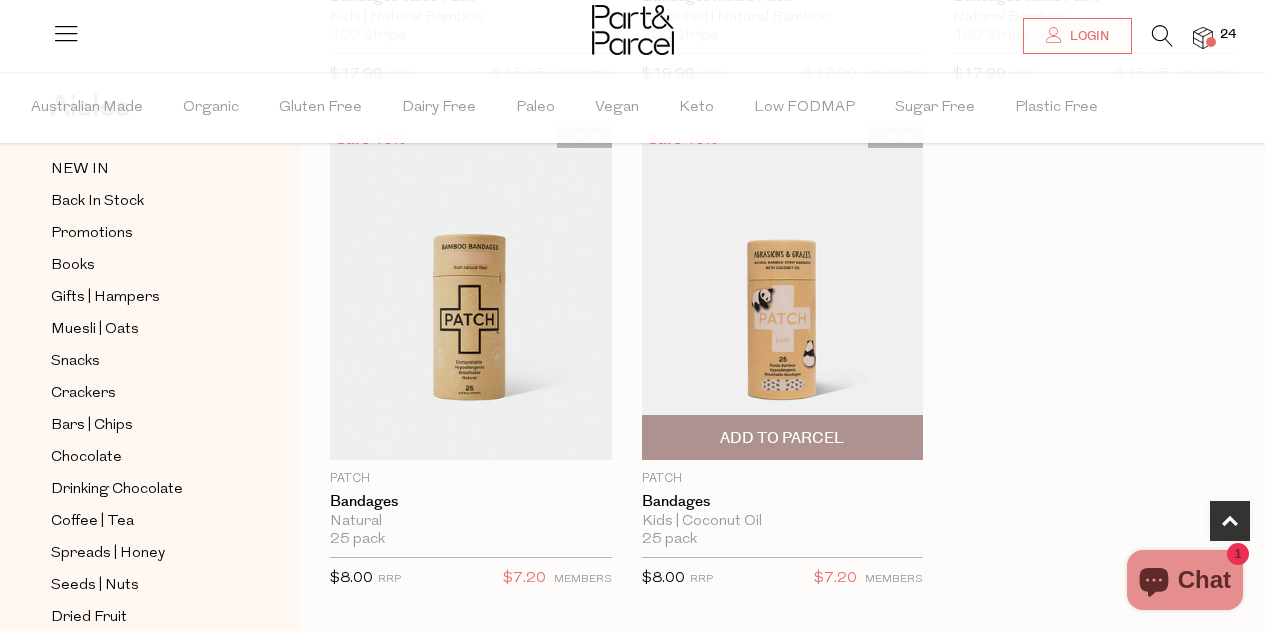 click on "Add To Parcel" at bounding box center [782, 438] 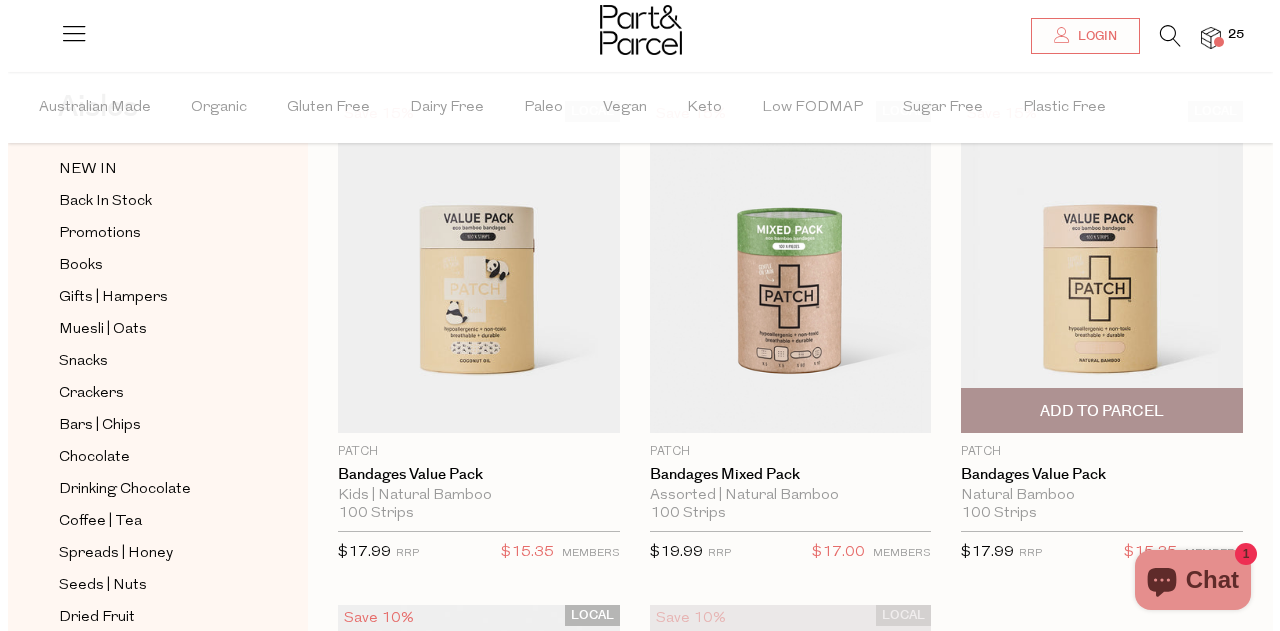 scroll, scrollTop: 100, scrollLeft: 0, axis: vertical 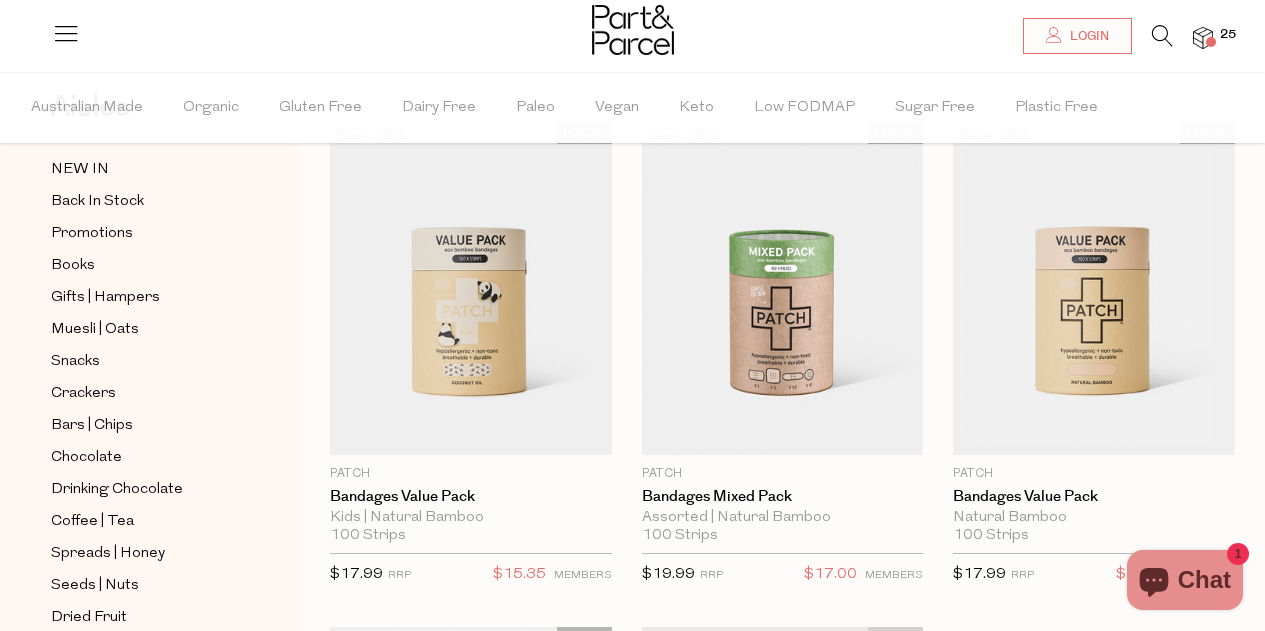 click at bounding box center [1162, 36] 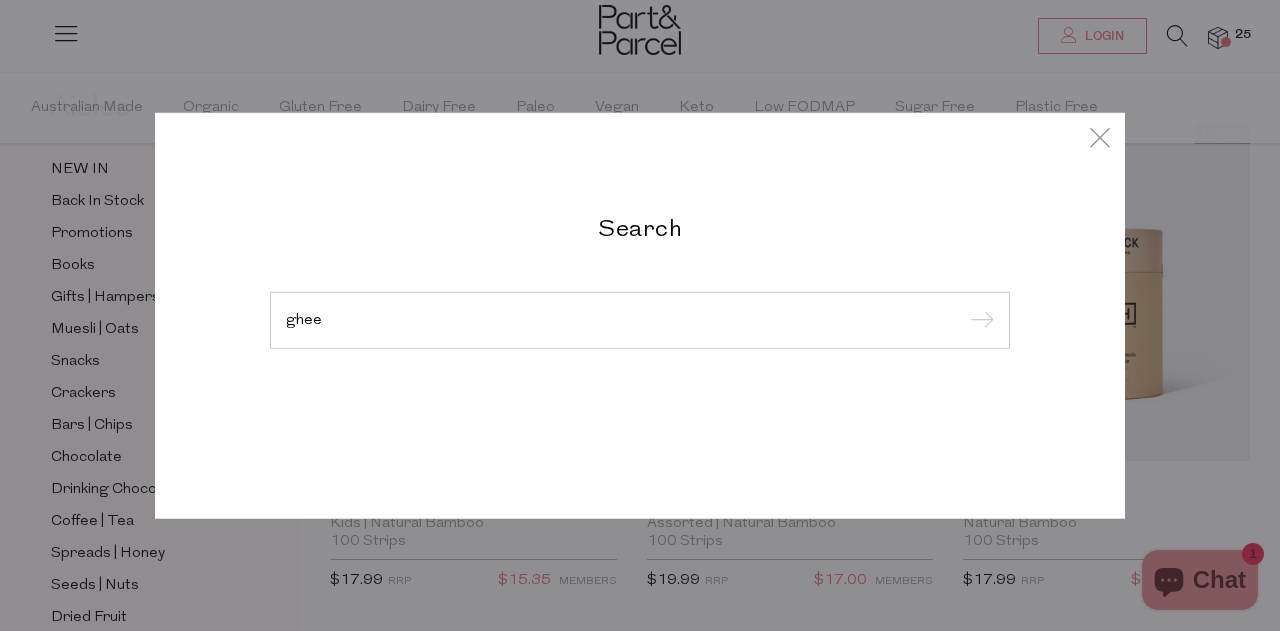 type on "ghee" 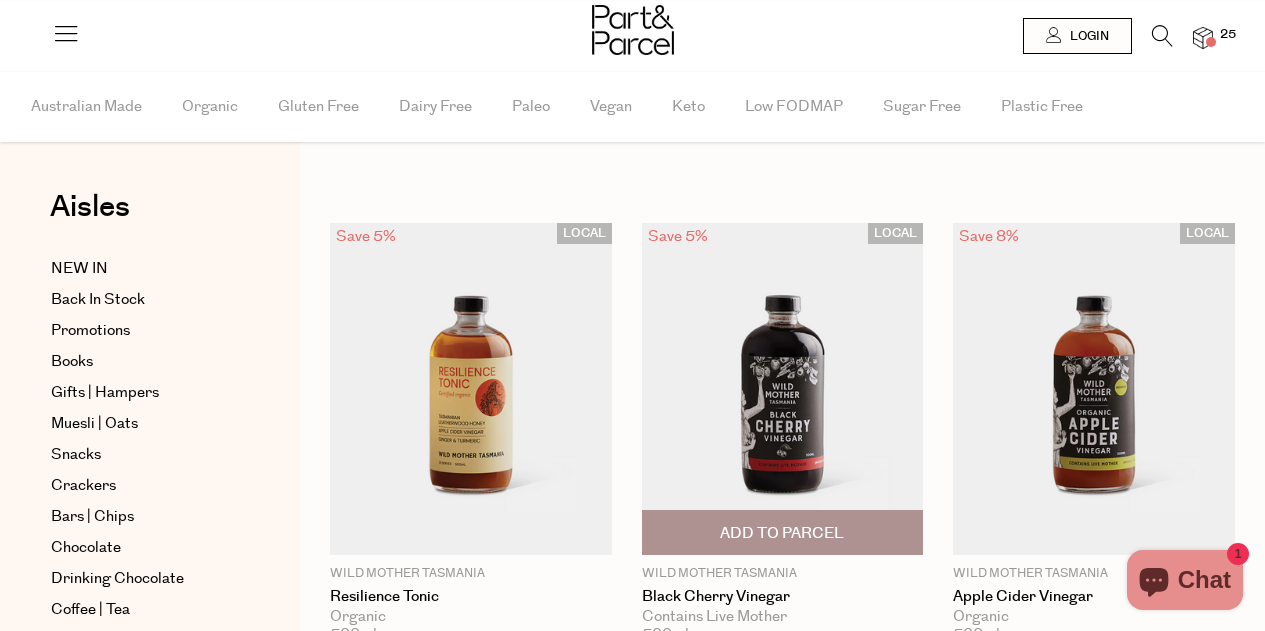 scroll, scrollTop: 0, scrollLeft: 0, axis: both 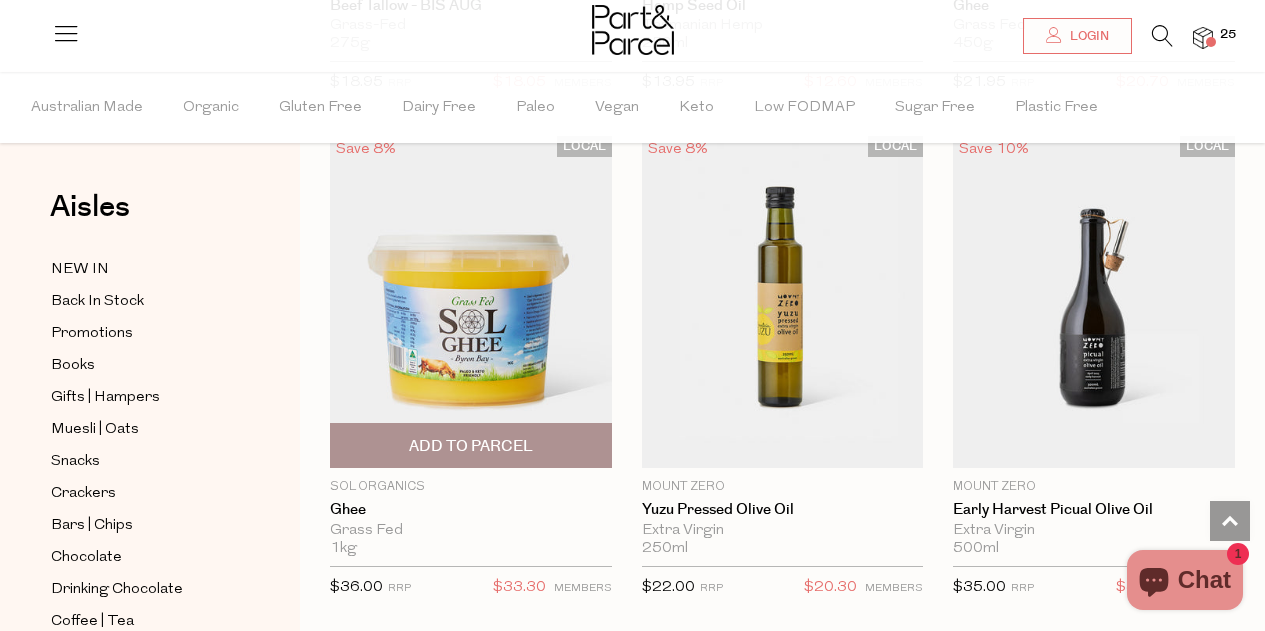 click on "Add To Parcel" at bounding box center [471, 446] 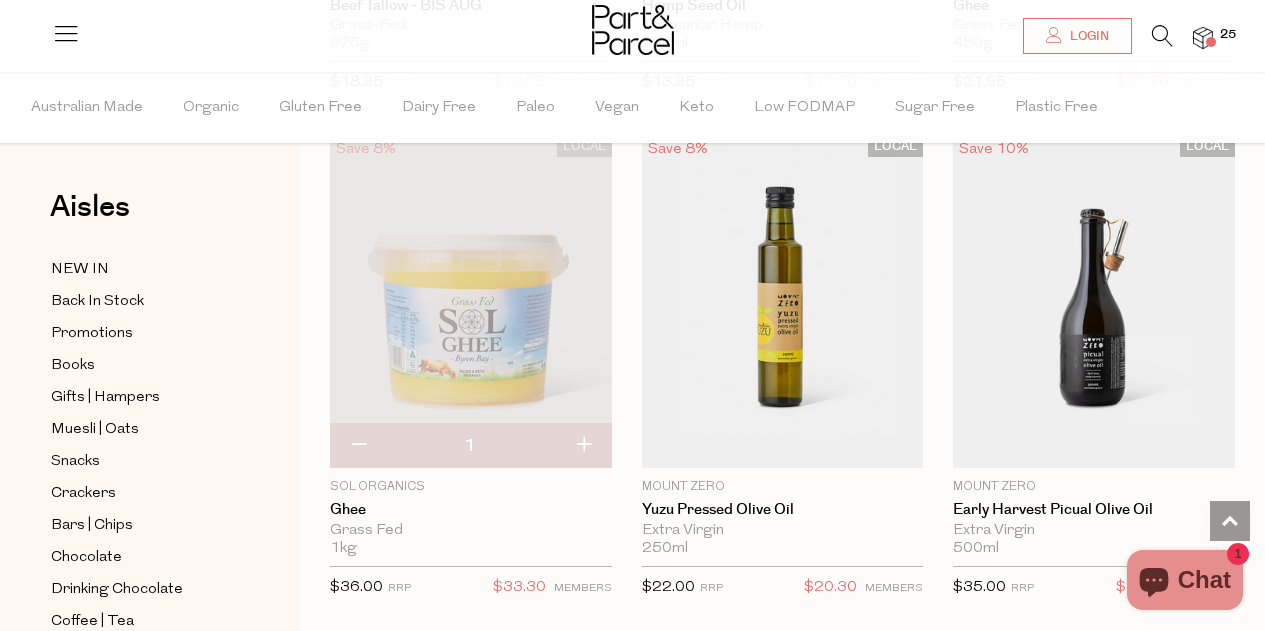 click at bounding box center (1162, 36) 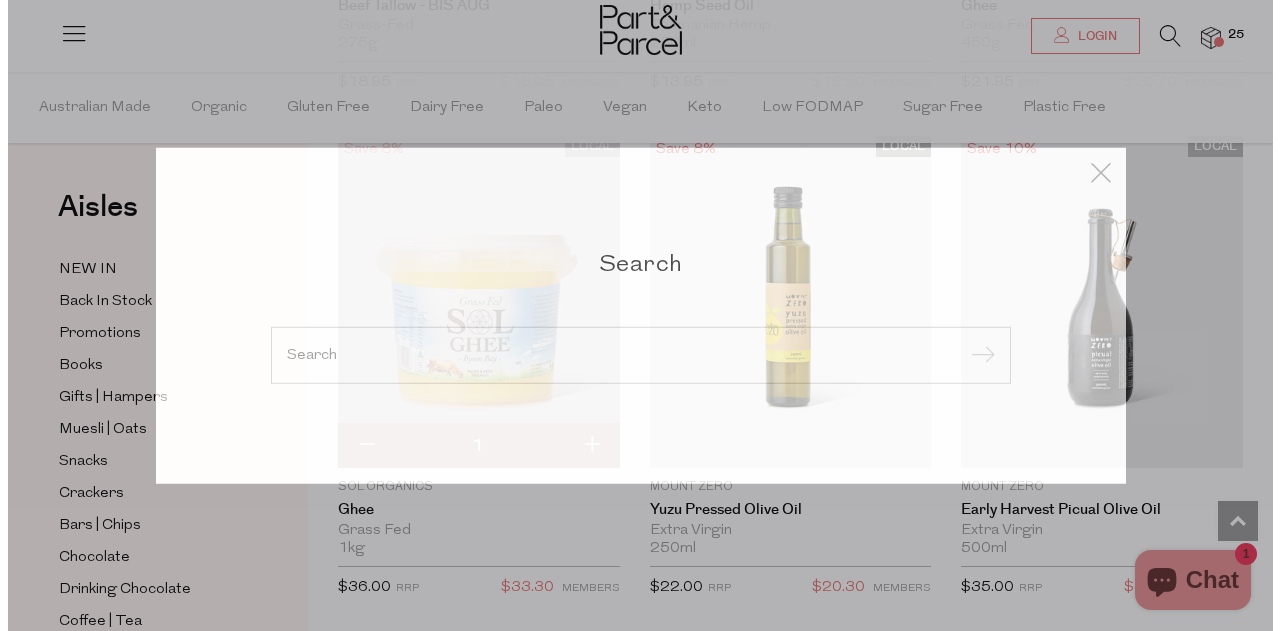 scroll, scrollTop: 1617, scrollLeft: 0, axis: vertical 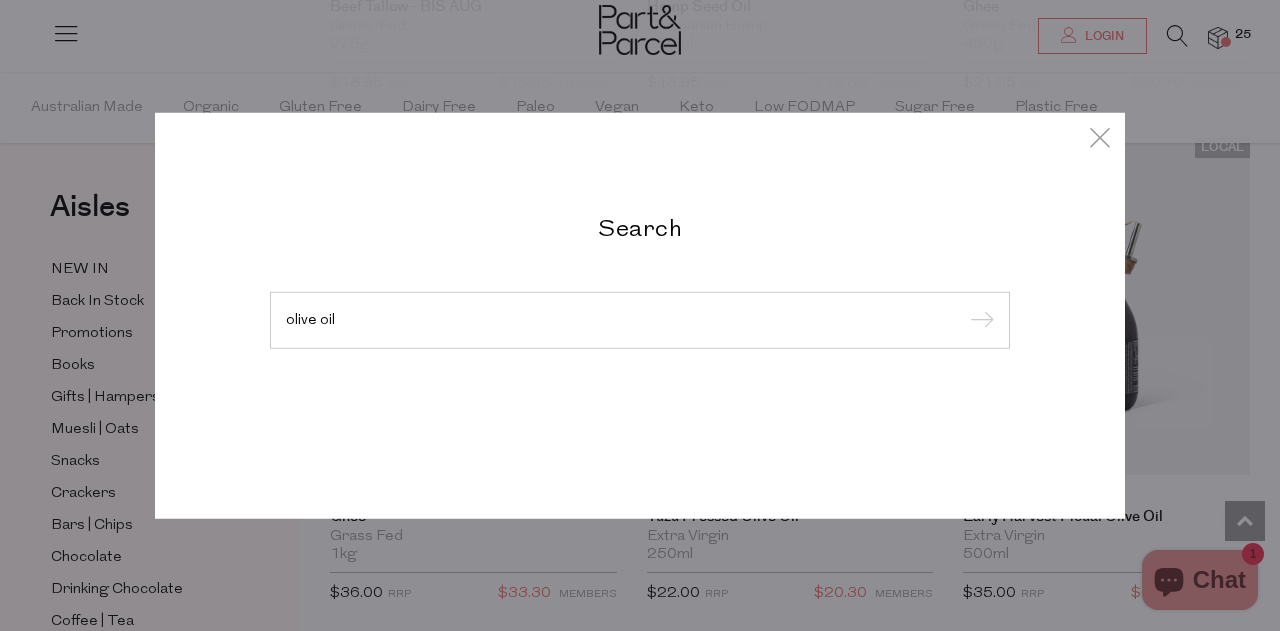 type on "olive oil" 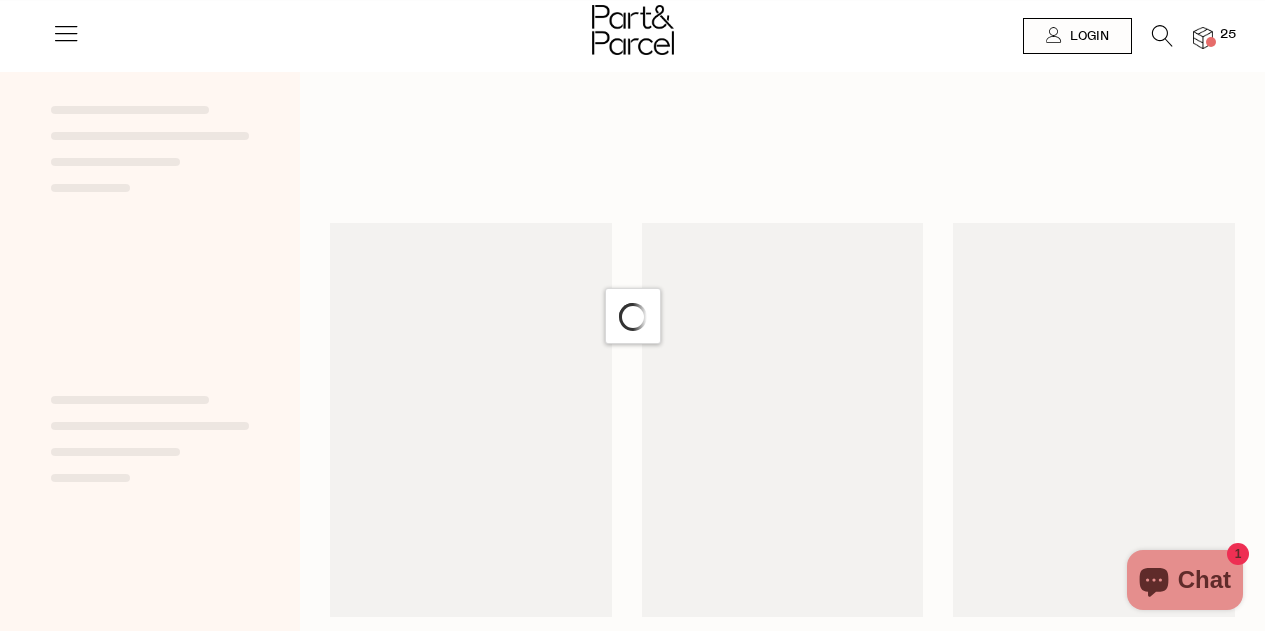scroll, scrollTop: 0, scrollLeft: 0, axis: both 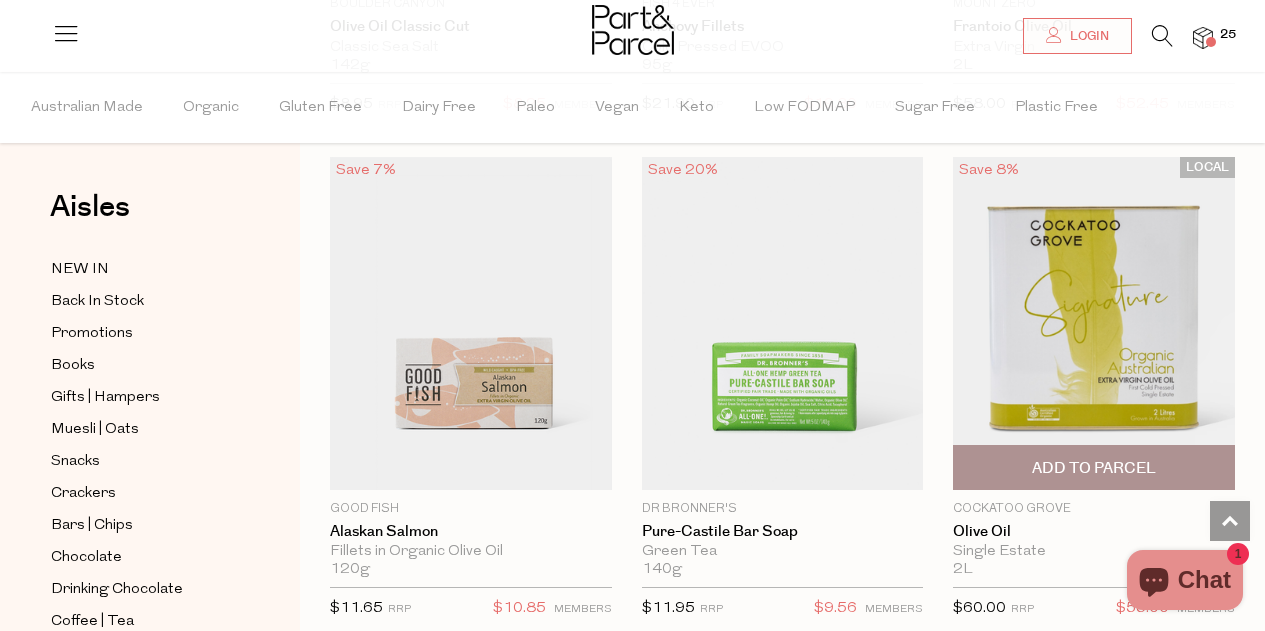 click on "Add To Parcel" at bounding box center (1094, 468) 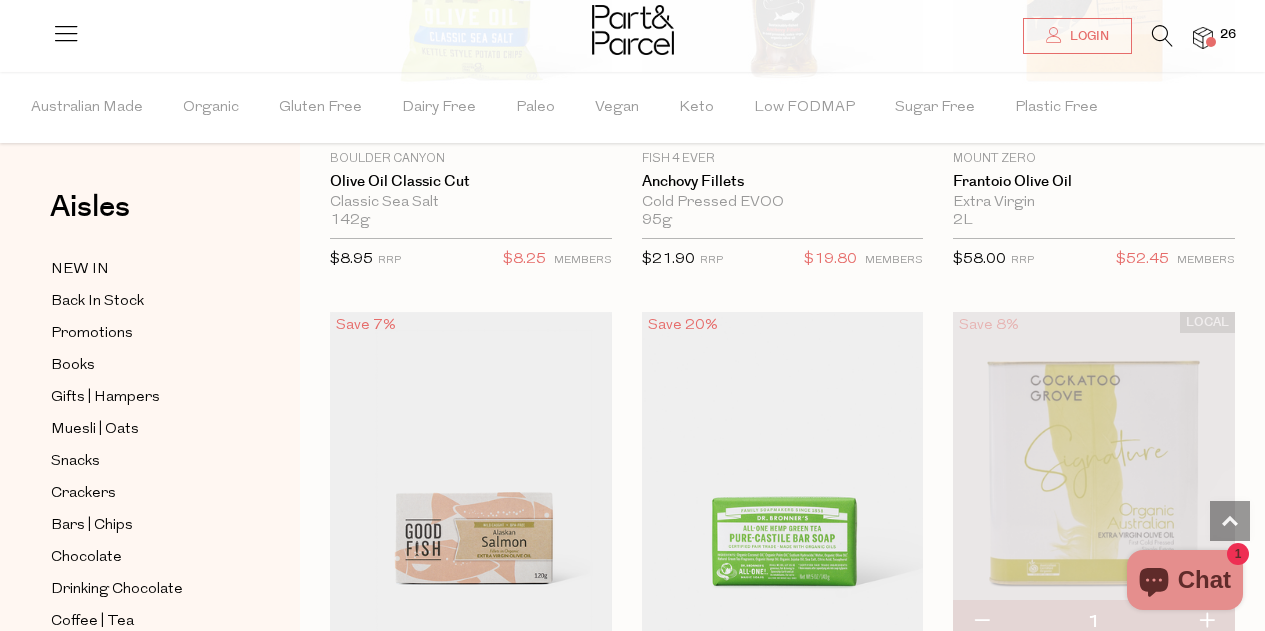 scroll, scrollTop: 3900, scrollLeft: 0, axis: vertical 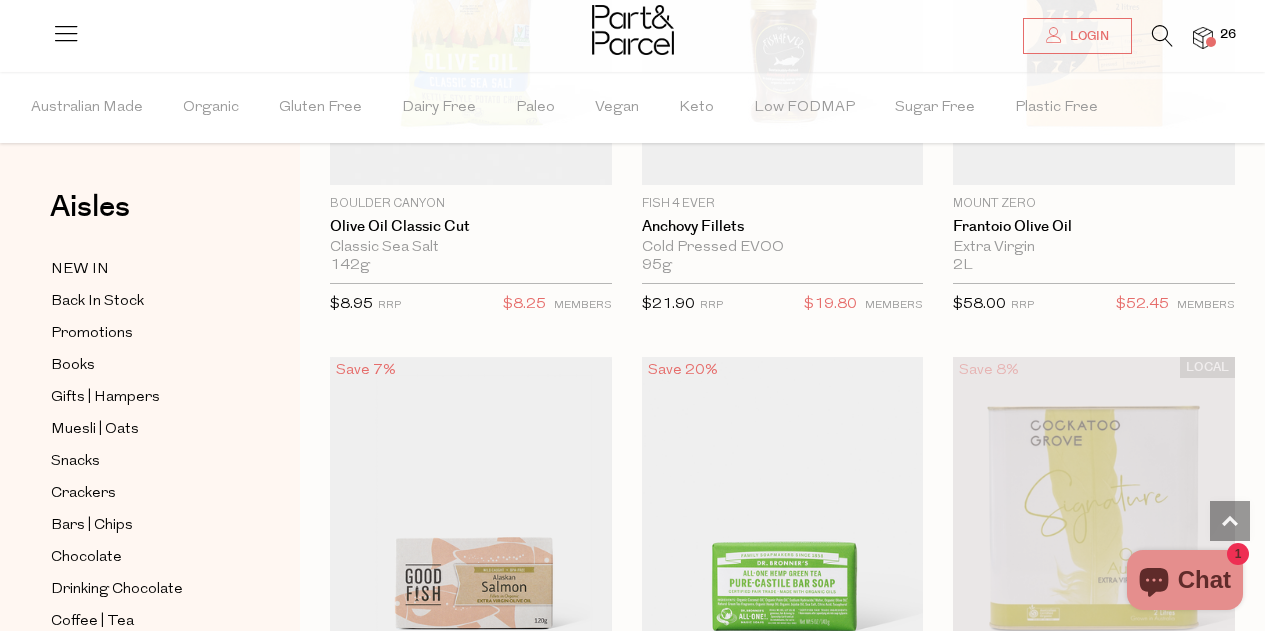 click at bounding box center [632, 32] 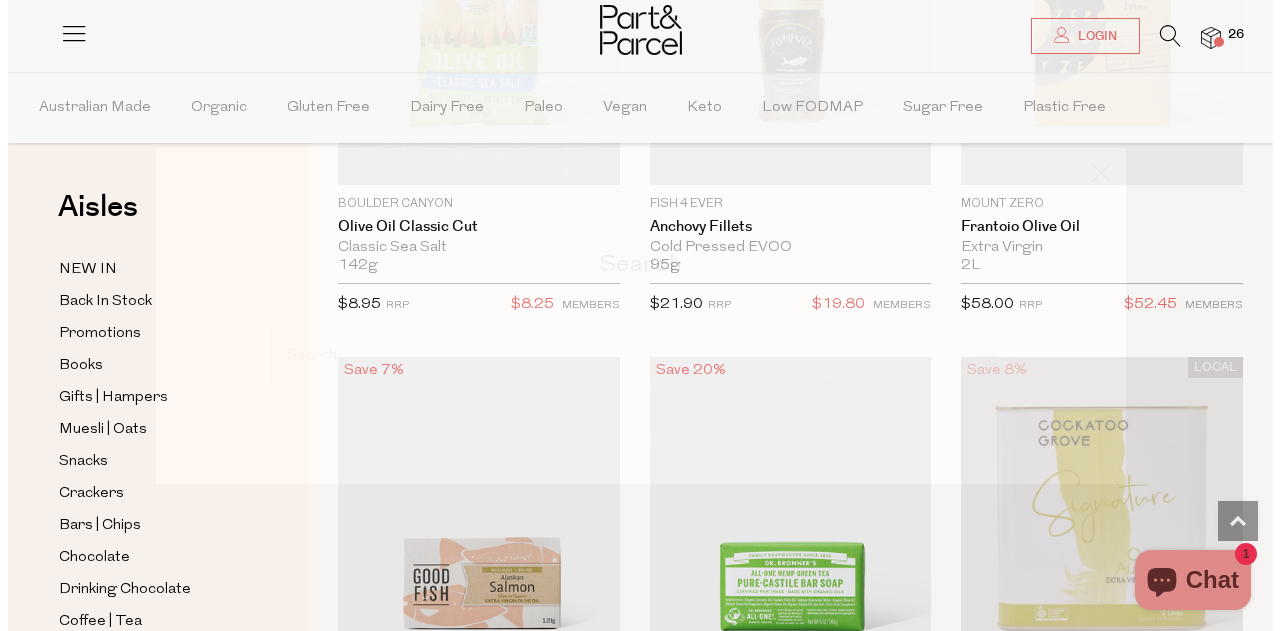 scroll, scrollTop: 3941, scrollLeft: 0, axis: vertical 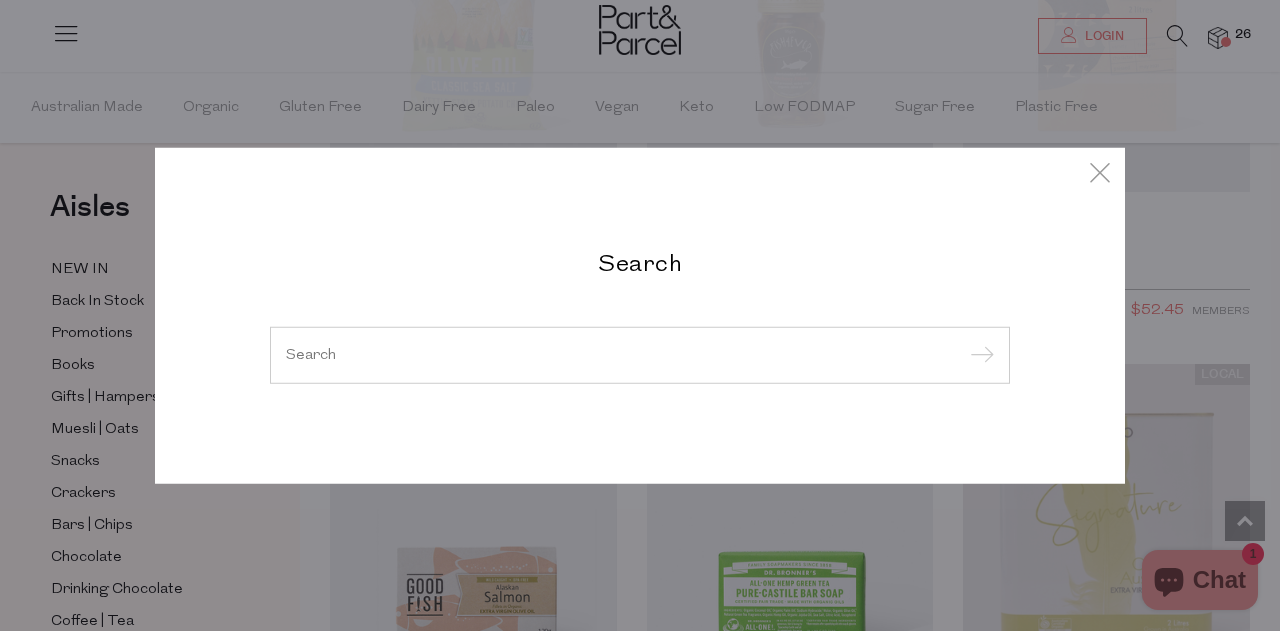 click at bounding box center (640, 354) 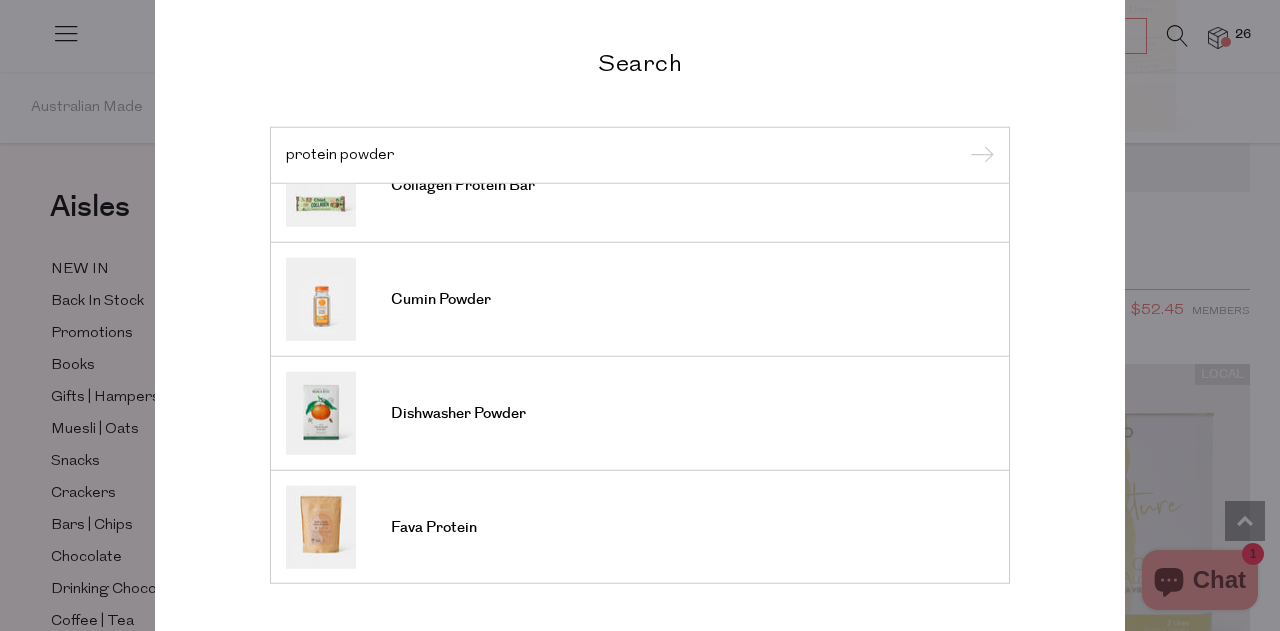 scroll, scrollTop: 740, scrollLeft: 0, axis: vertical 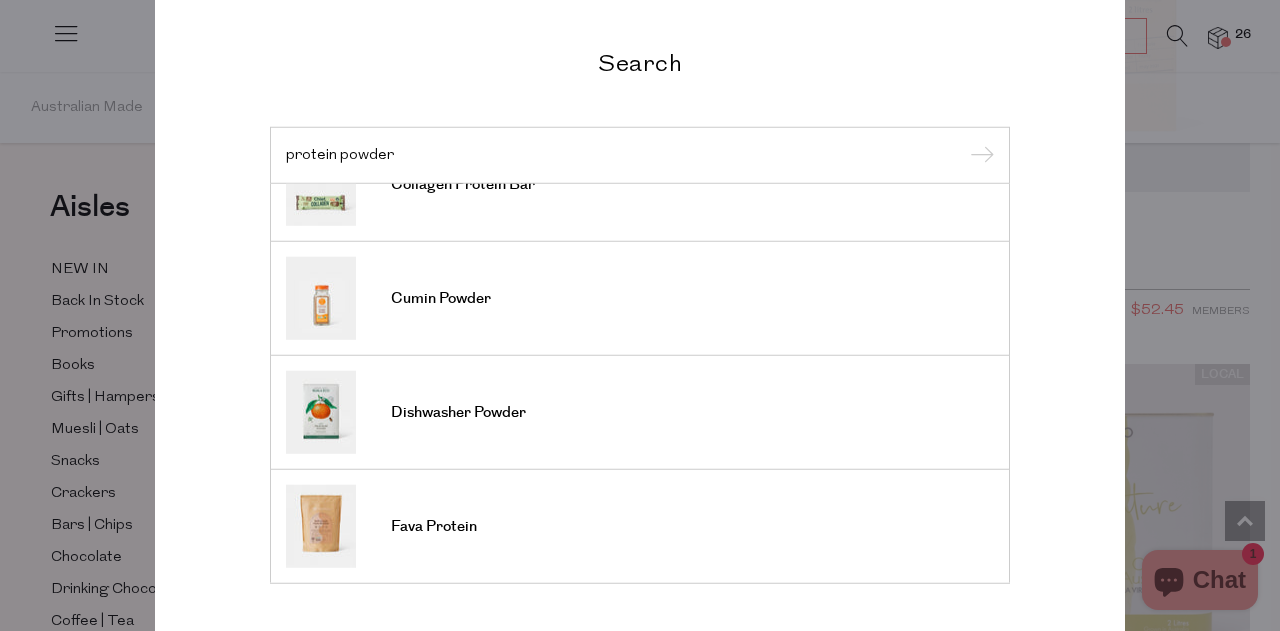 type on "protein powder" 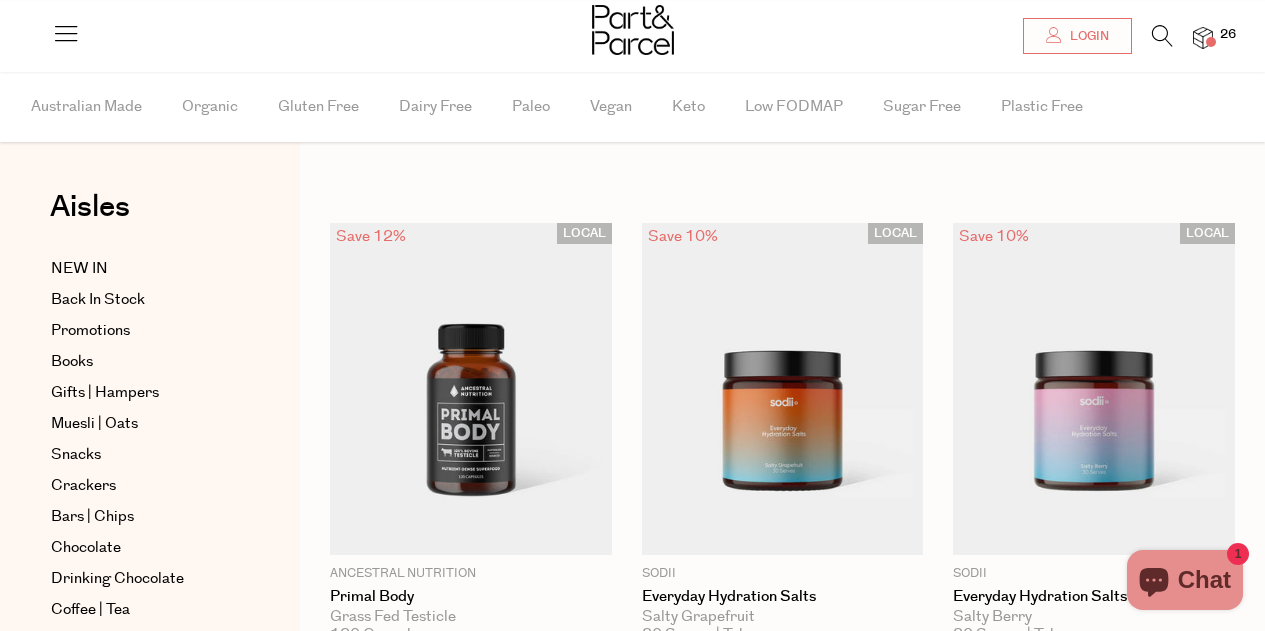 scroll, scrollTop: 300, scrollLeft: 0, axis: vertical 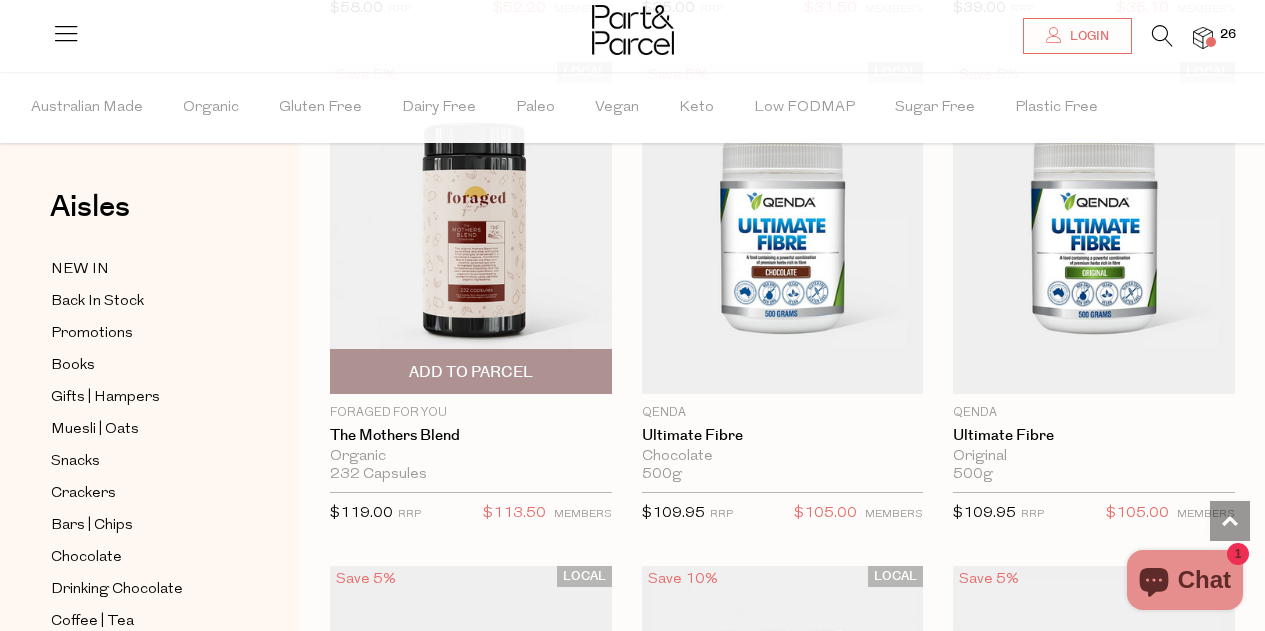click on "Add To Parcel" at bounding box center [471, 372] 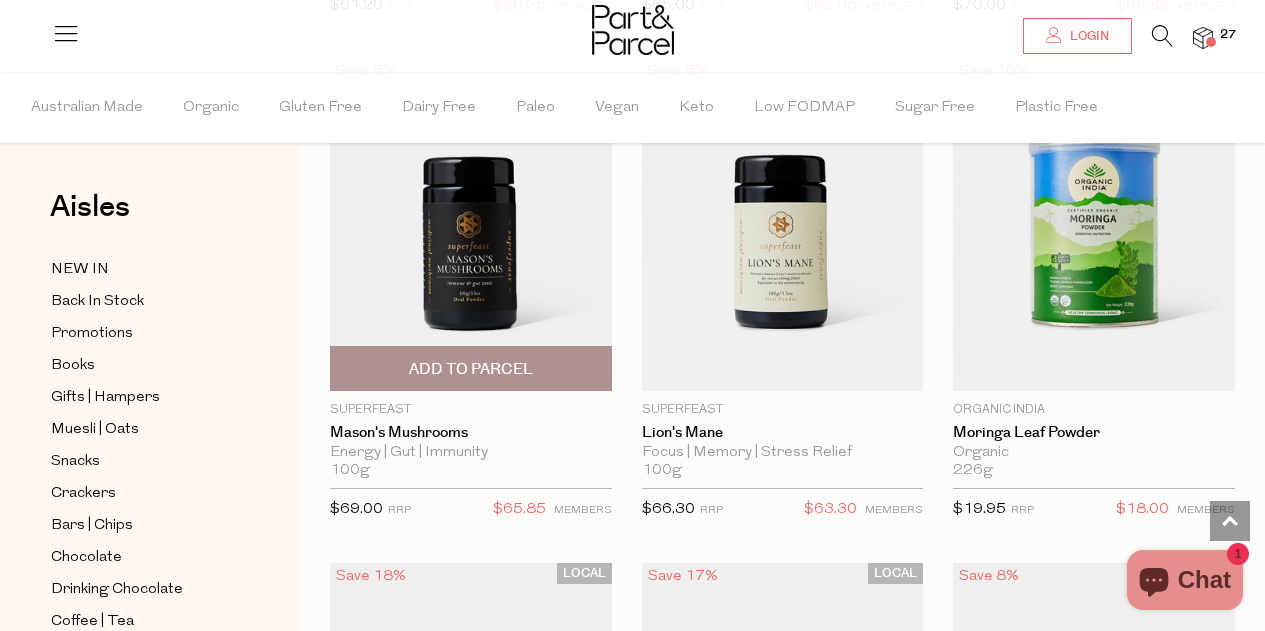scroll, scrollTop: 5687, scrollLeft: 0, axis: vertical 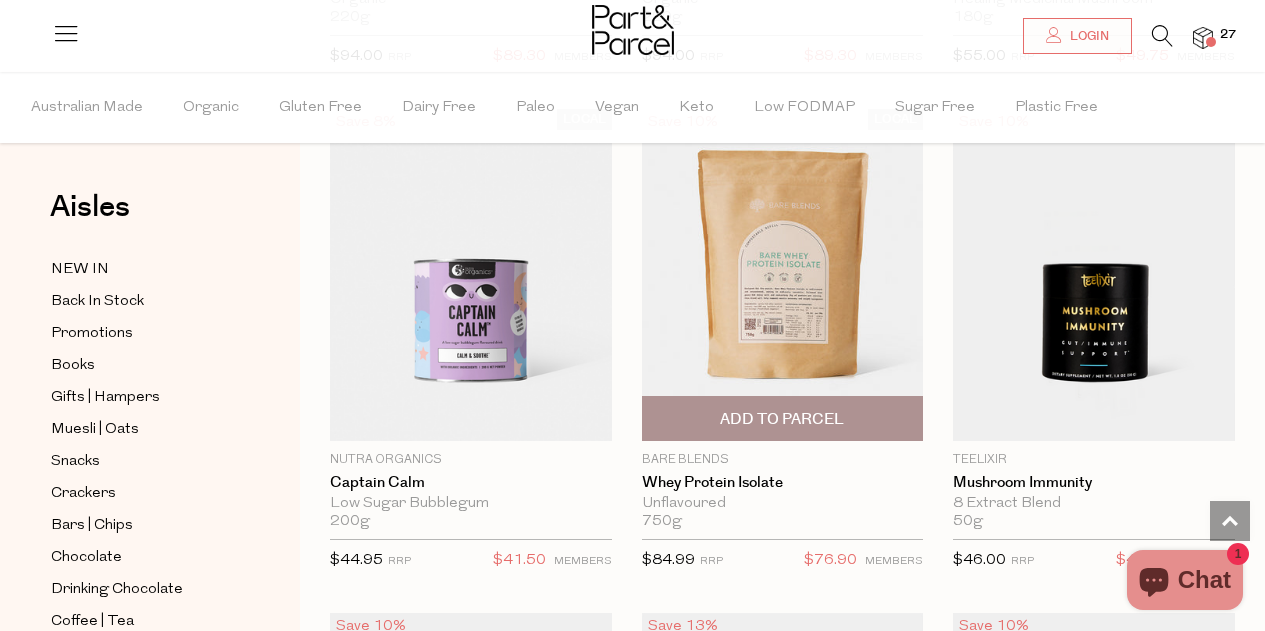 click on "Add To Parcel" at bounding box center [782, 419] 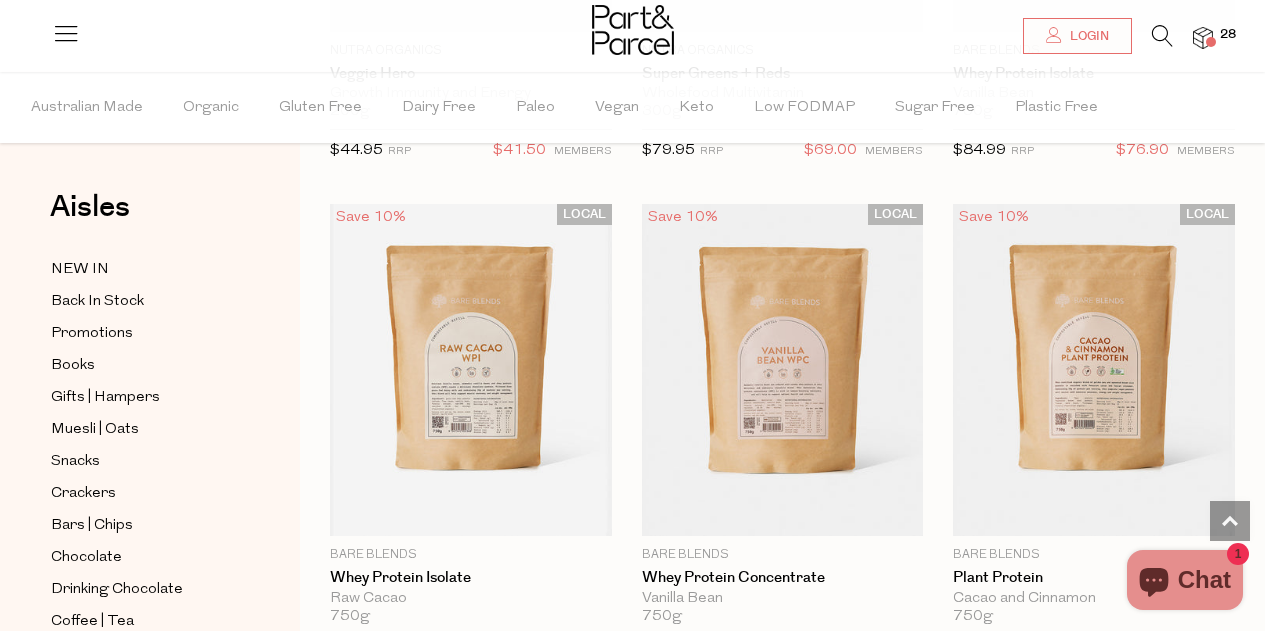 scroll, scrollTop: 11018, scrollLeft: 0, axis: vertical 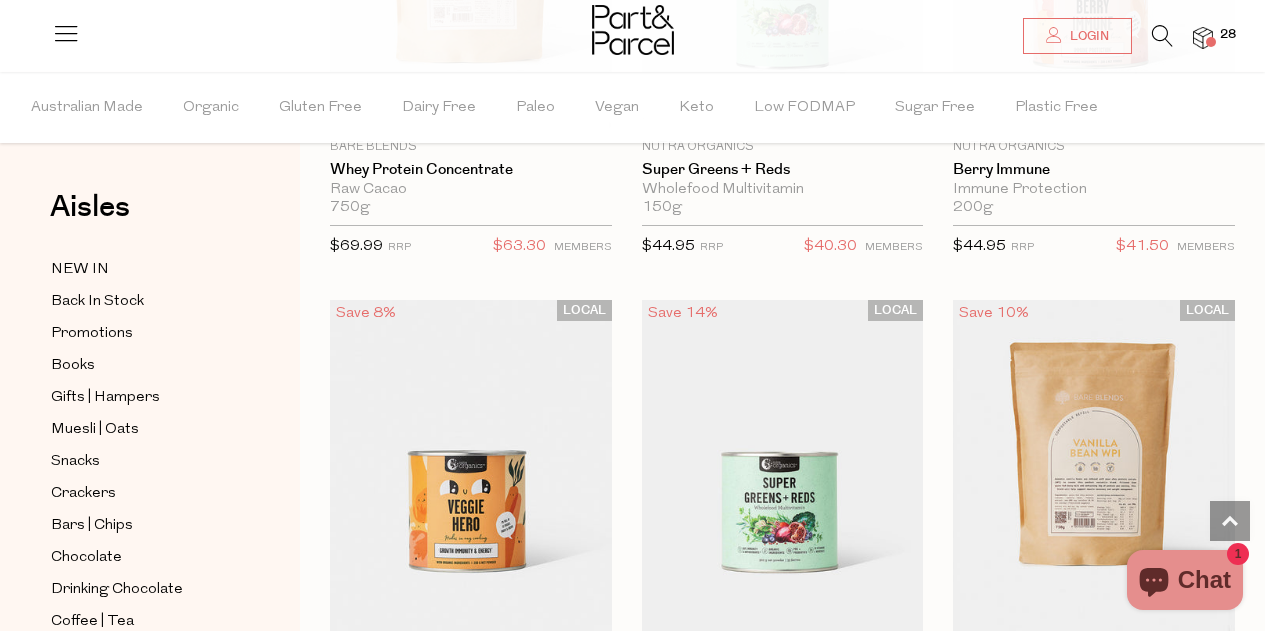 click at bounding box center (632, 32) 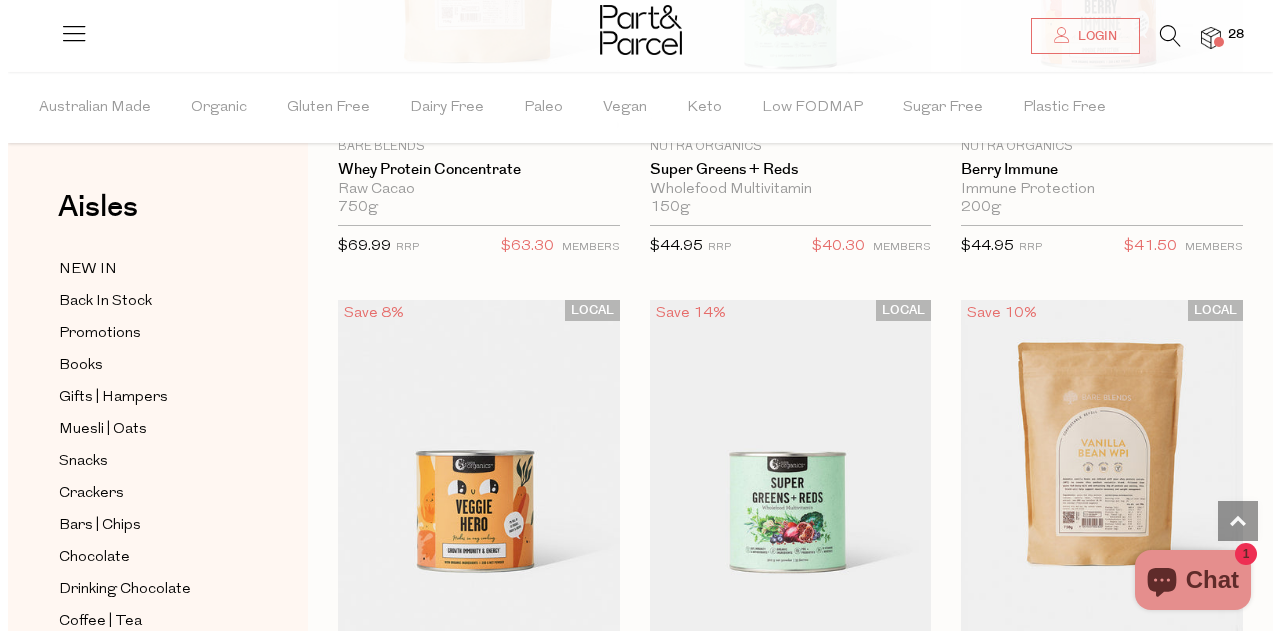 scroll, scrollTop: 11142, scrollLeft: 0, axis: vertical 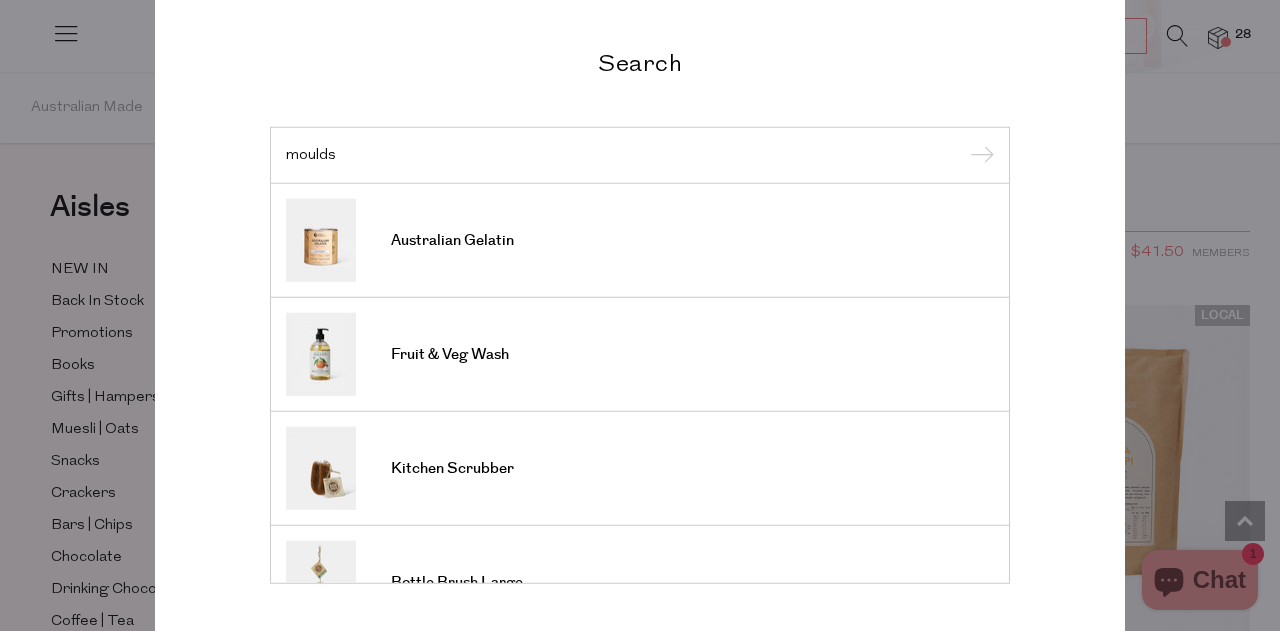 type on "moulds" 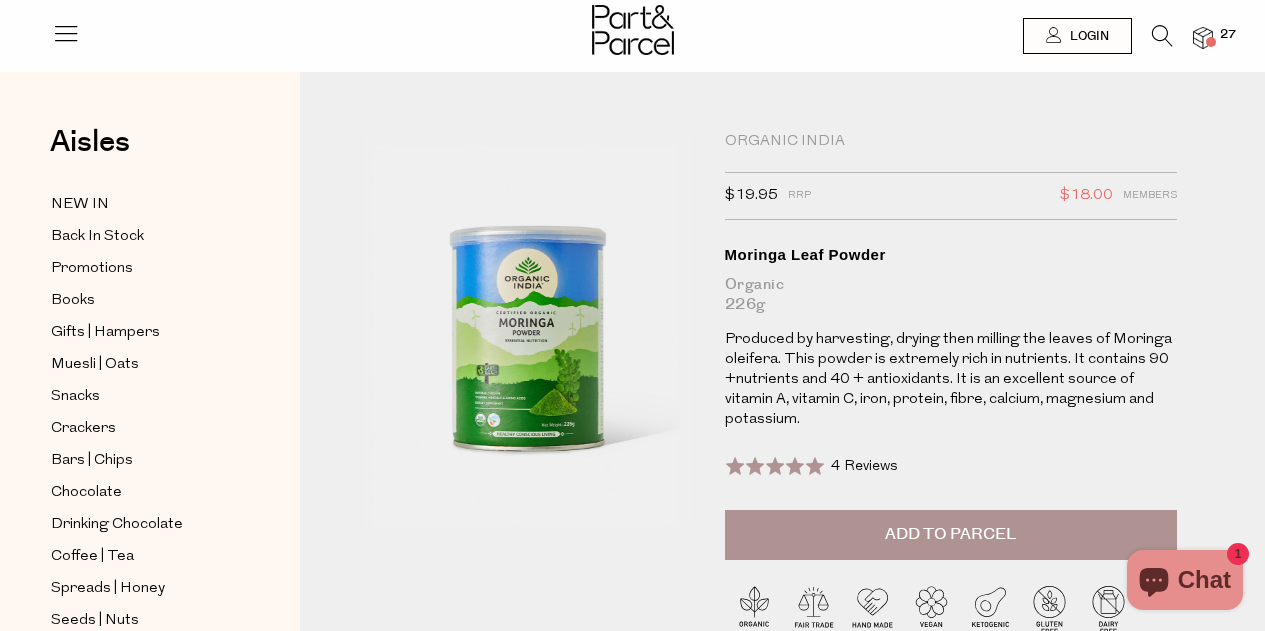 scroll, scrollTop: 0, scrollLeft: 0, axis: both 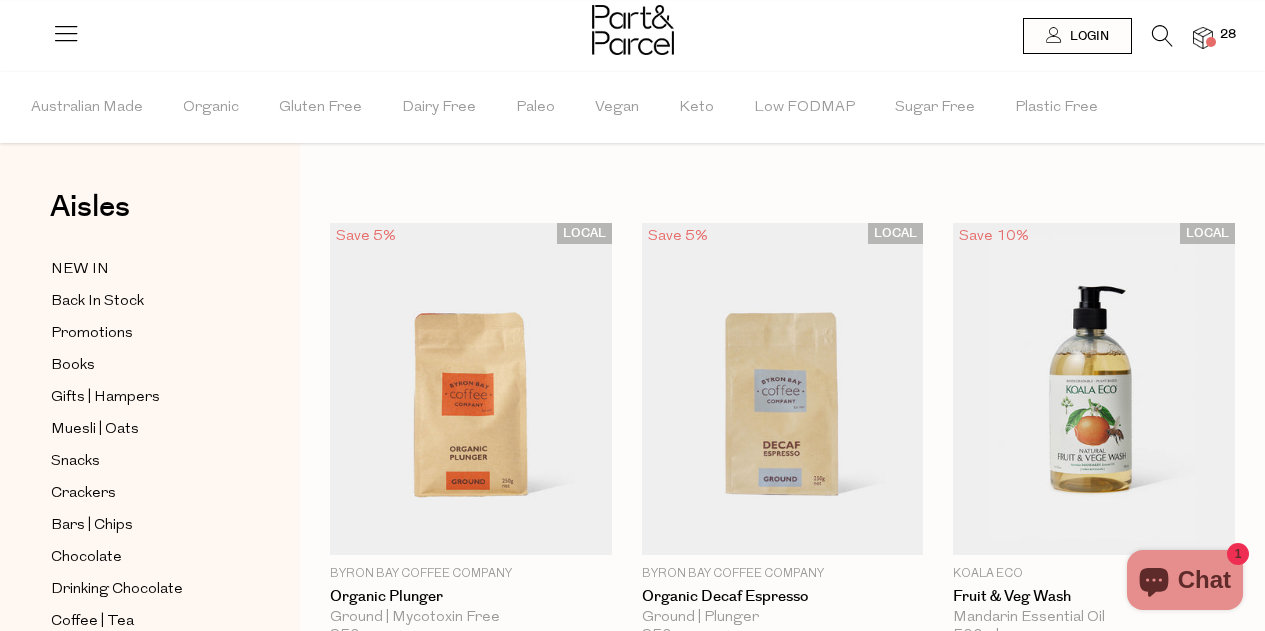 click at bounding box center [1162, 36] 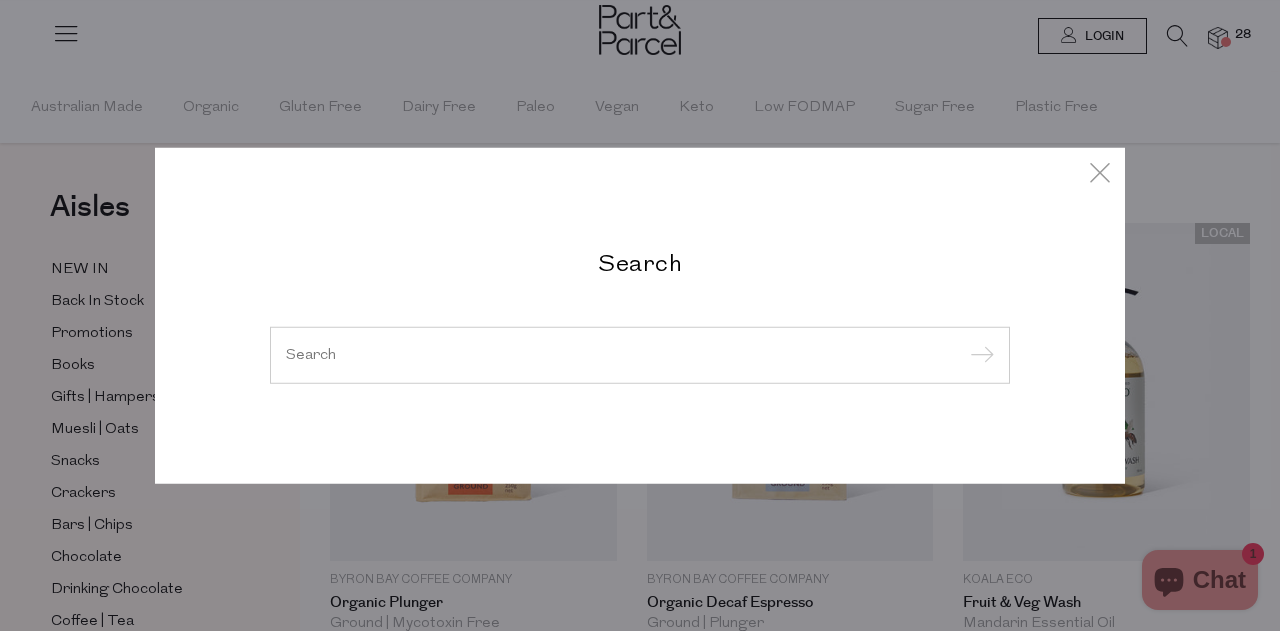 type on "a" 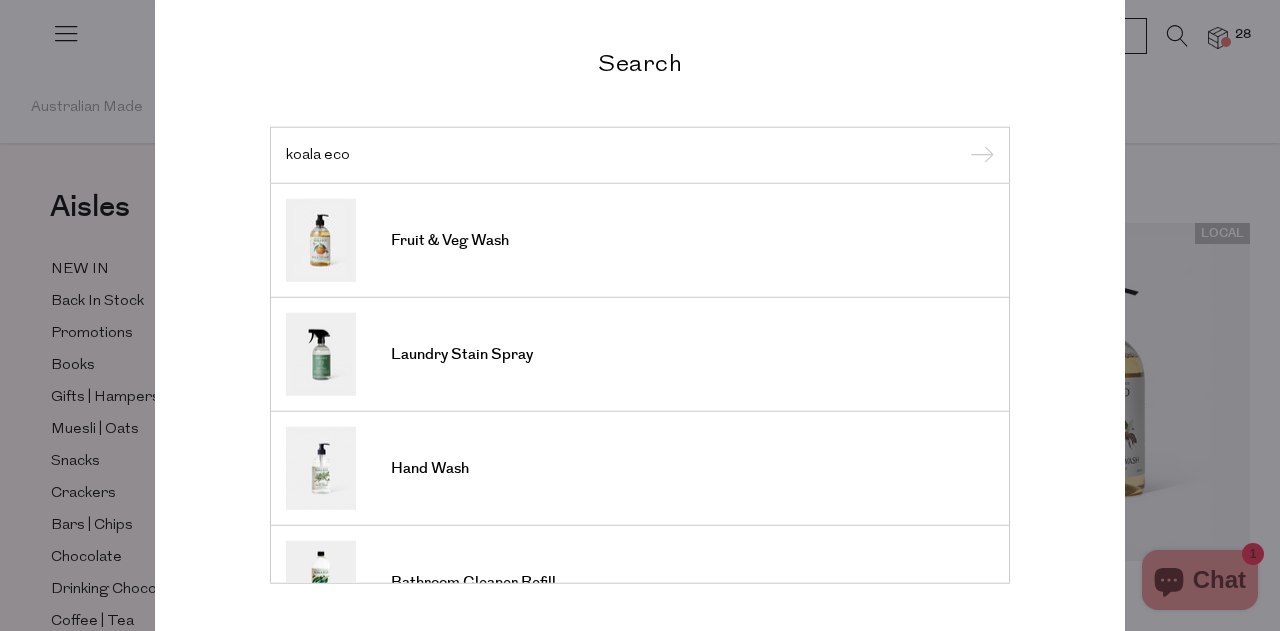 type on "koala eco" 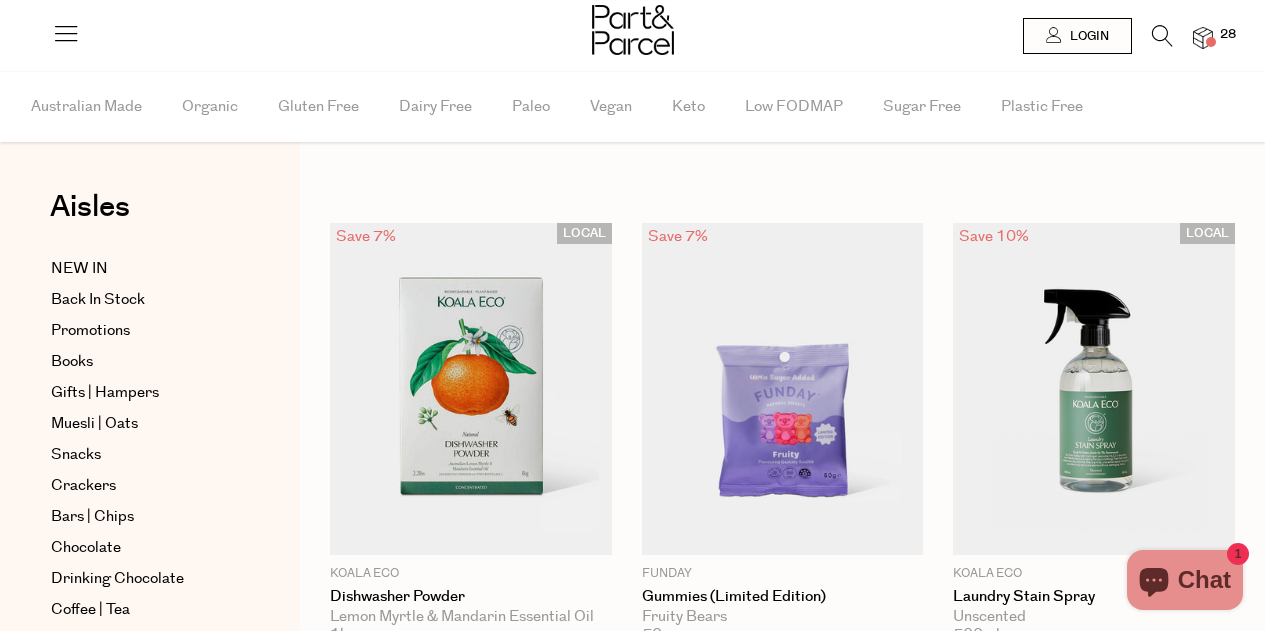 scroll, scrollTop: 0, scrollLeft: 0, axis: both 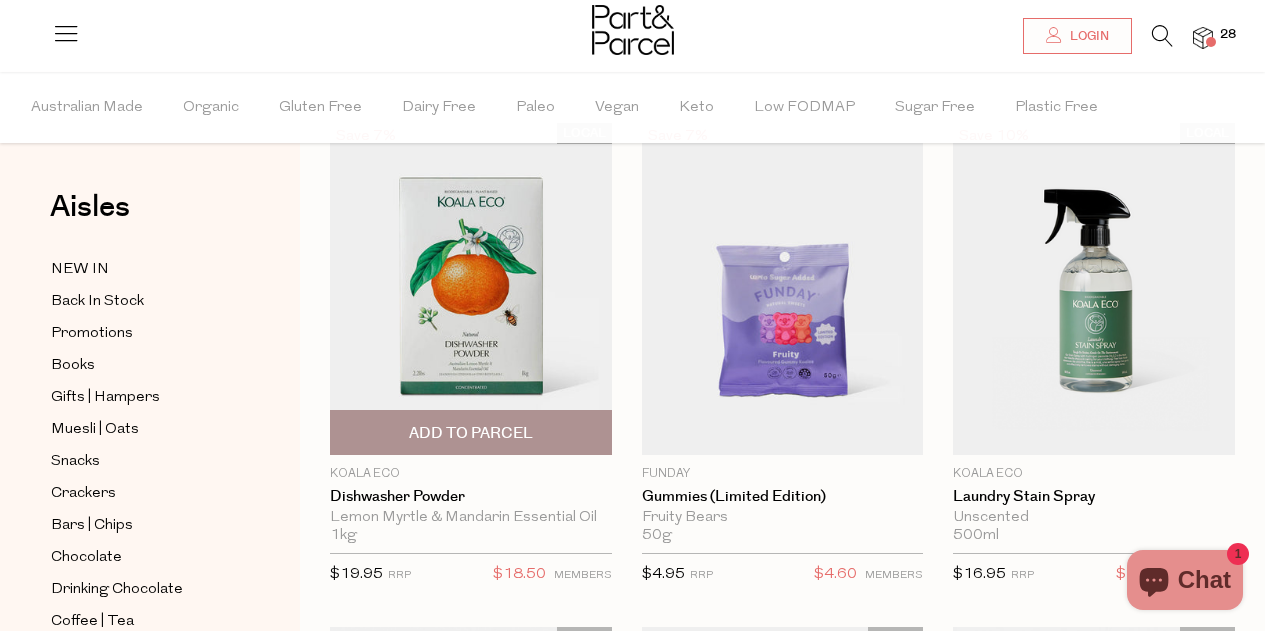 click on "Add To Parcel" at bounding box center (471, 433) 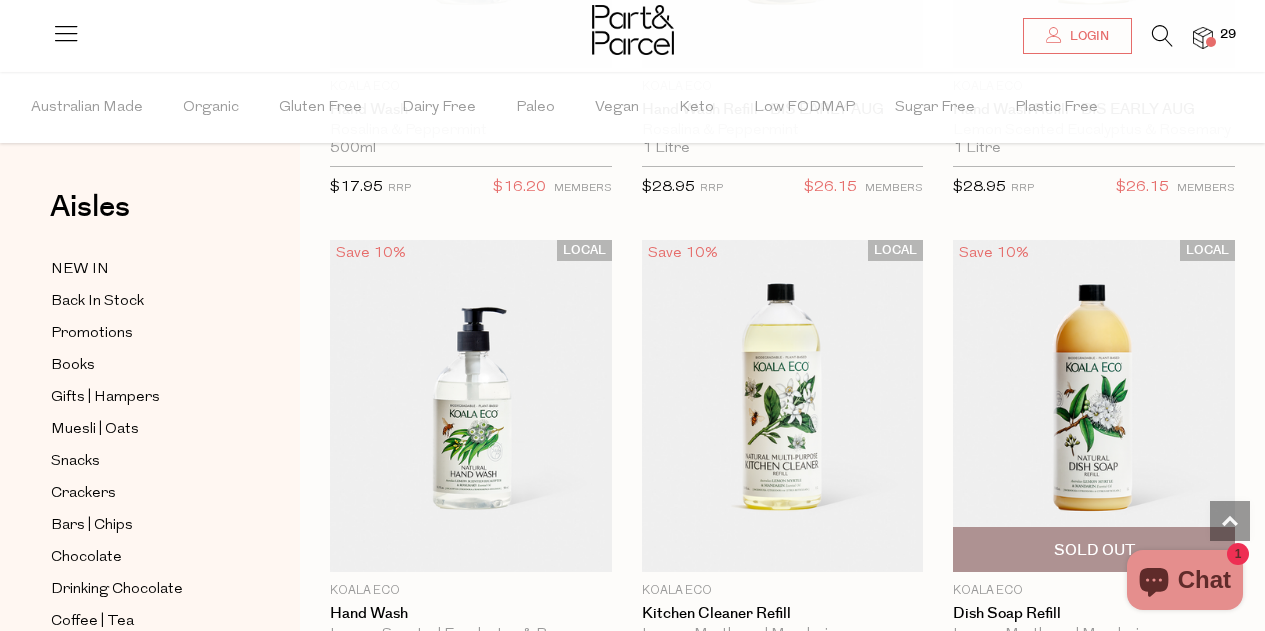 scroll, scrollTop: 2100, scrollLeft: 0, axis: vertical 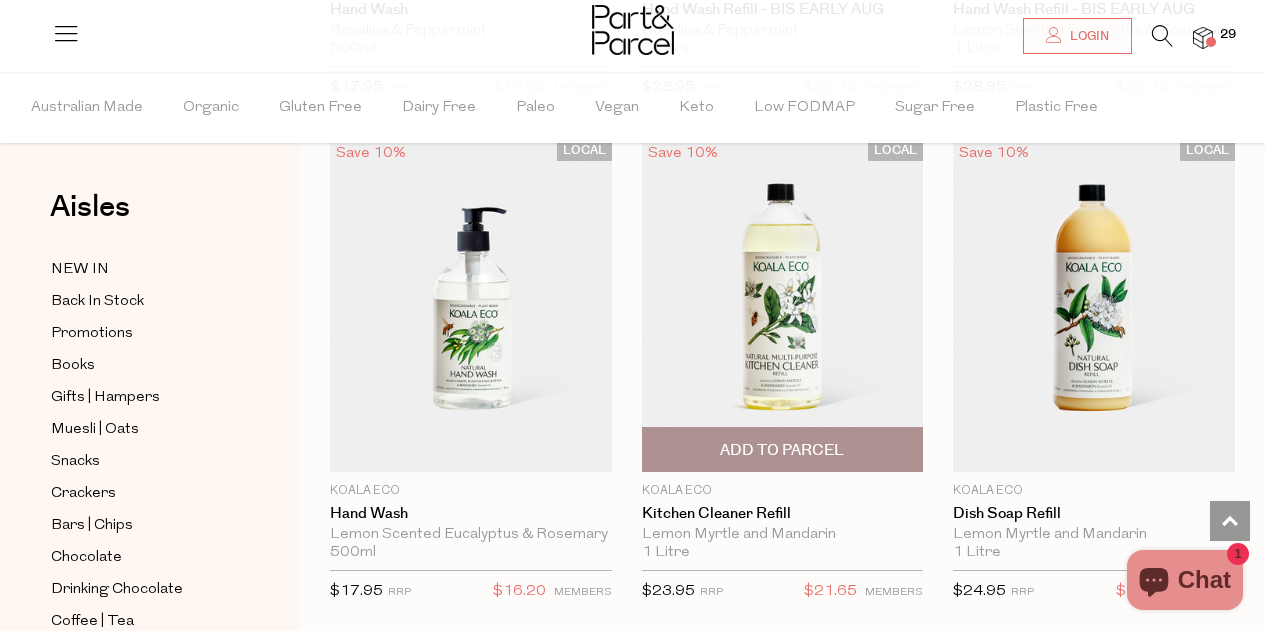 click on "Add To Parcel" at bounding box center [782, 450] 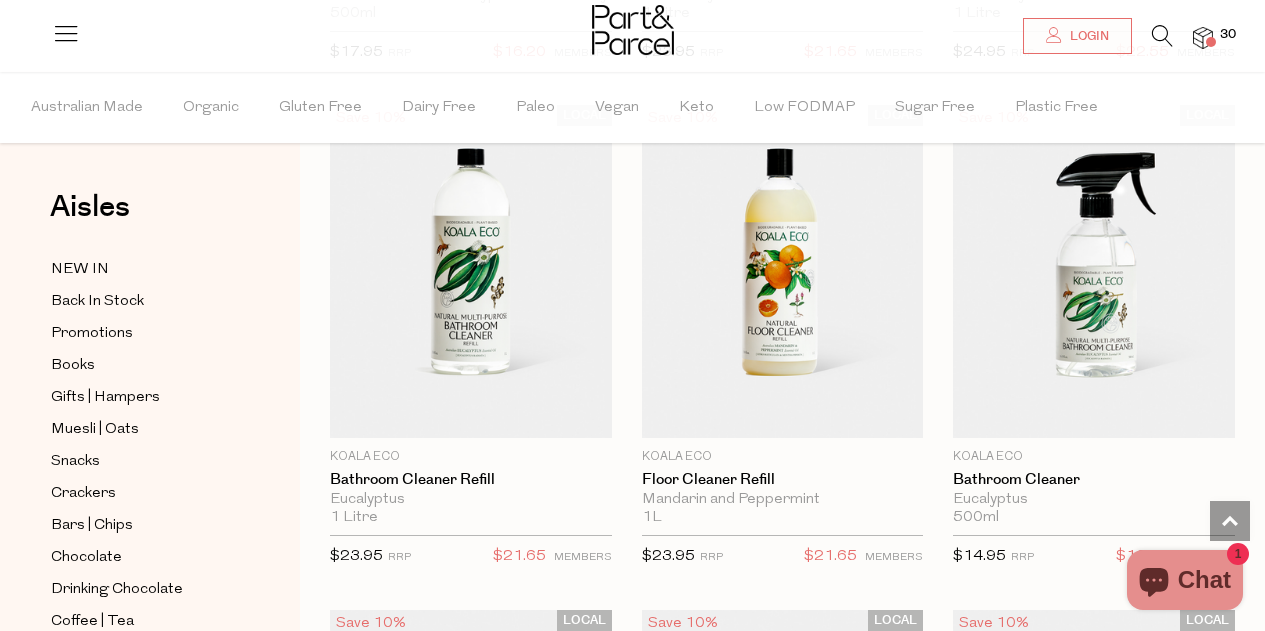scroll, scrollTop: 2700, scrollLeft: 0, axis: vertical 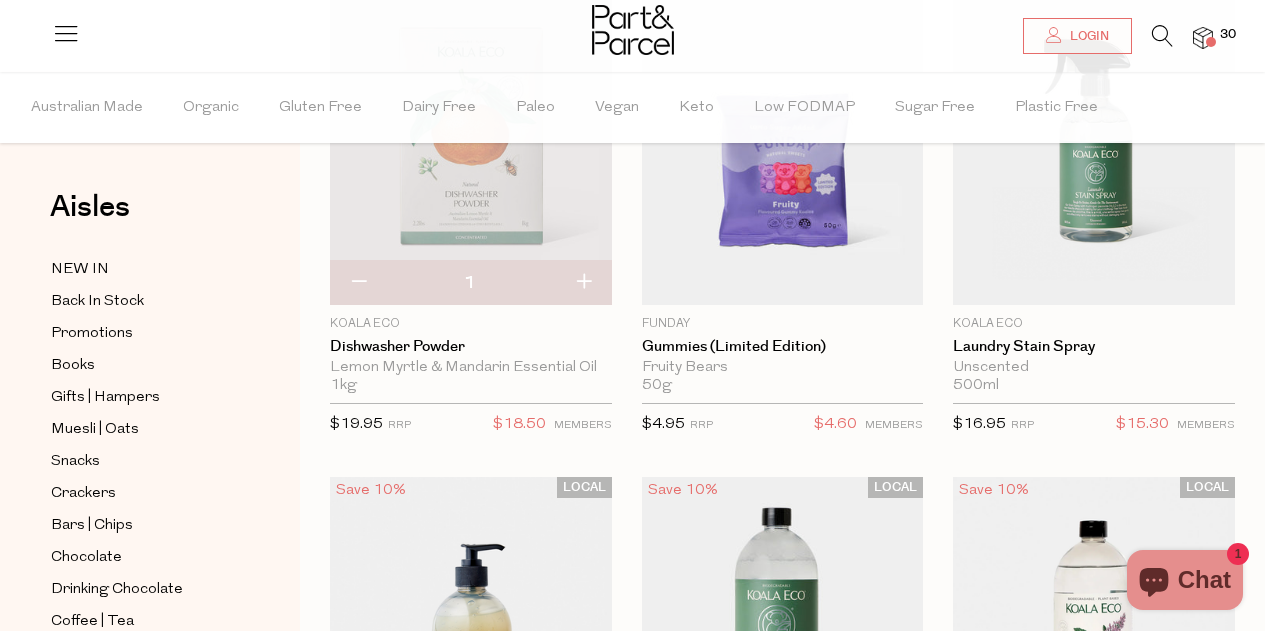 click at bounding box center (1162, 36) 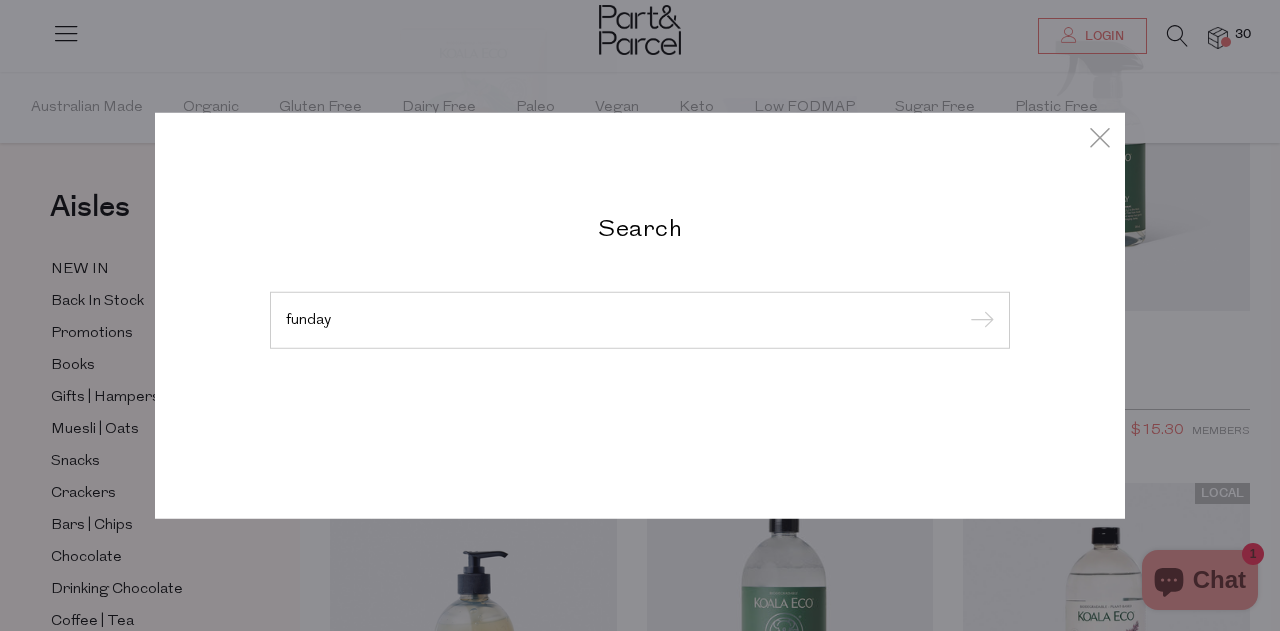 type on "funday" 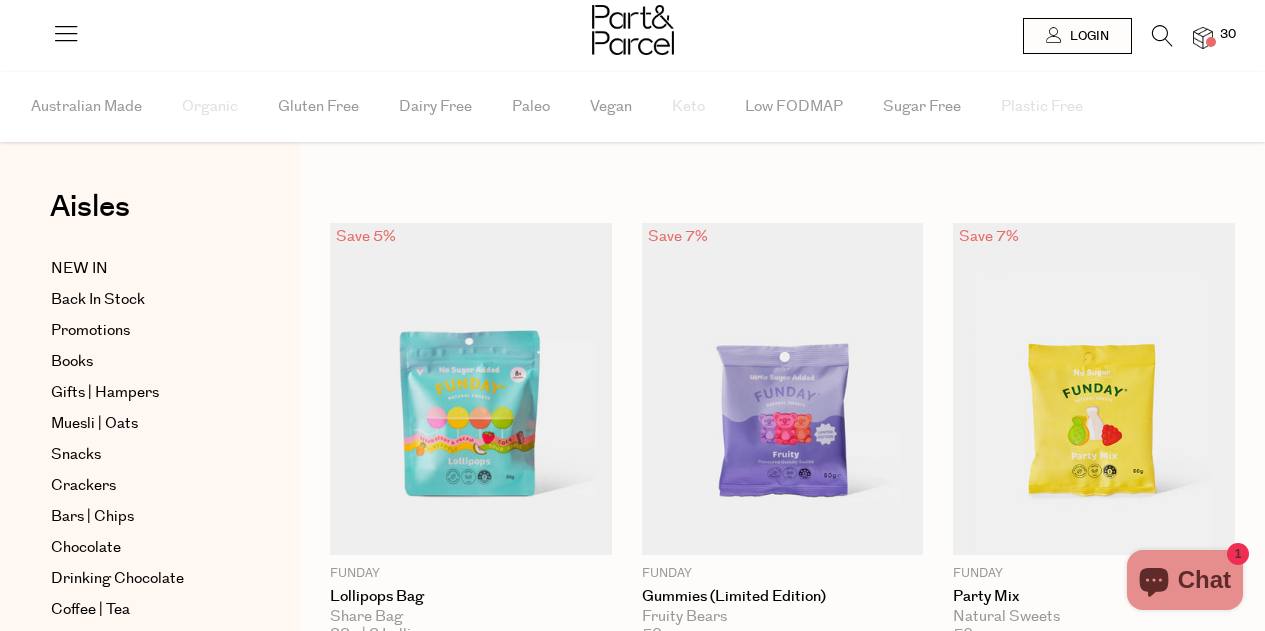 scroll, scrollTop: 0, scrollLeft: 0, axis: both 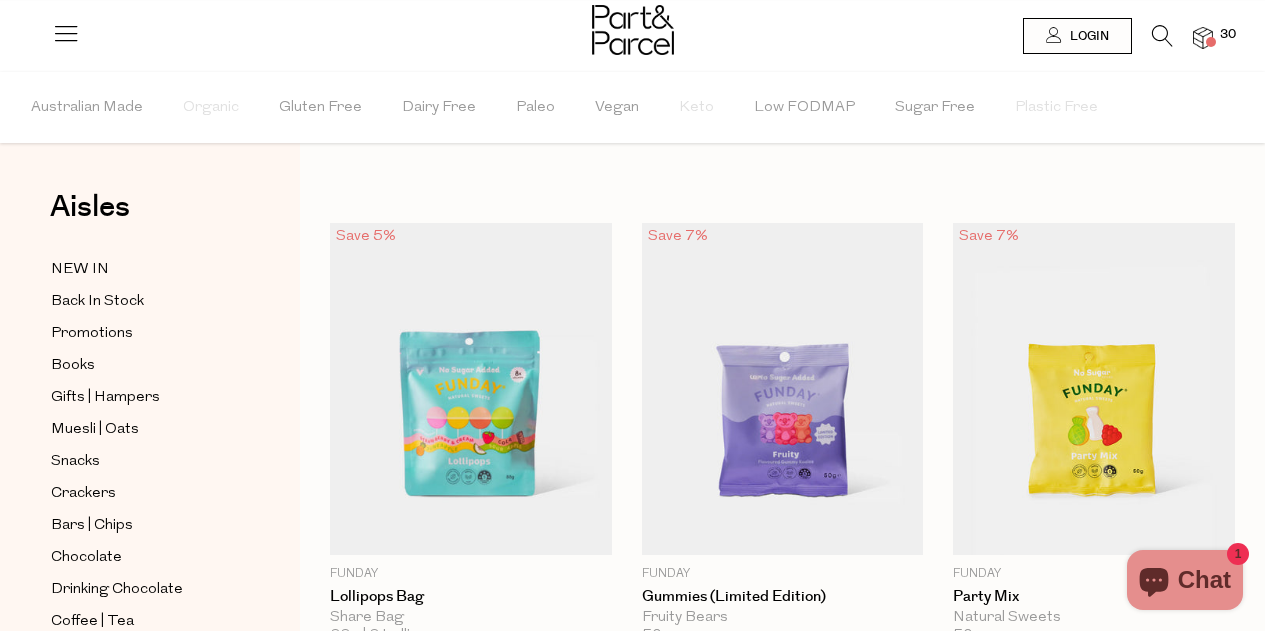 click at bounding box center [1152, 40] 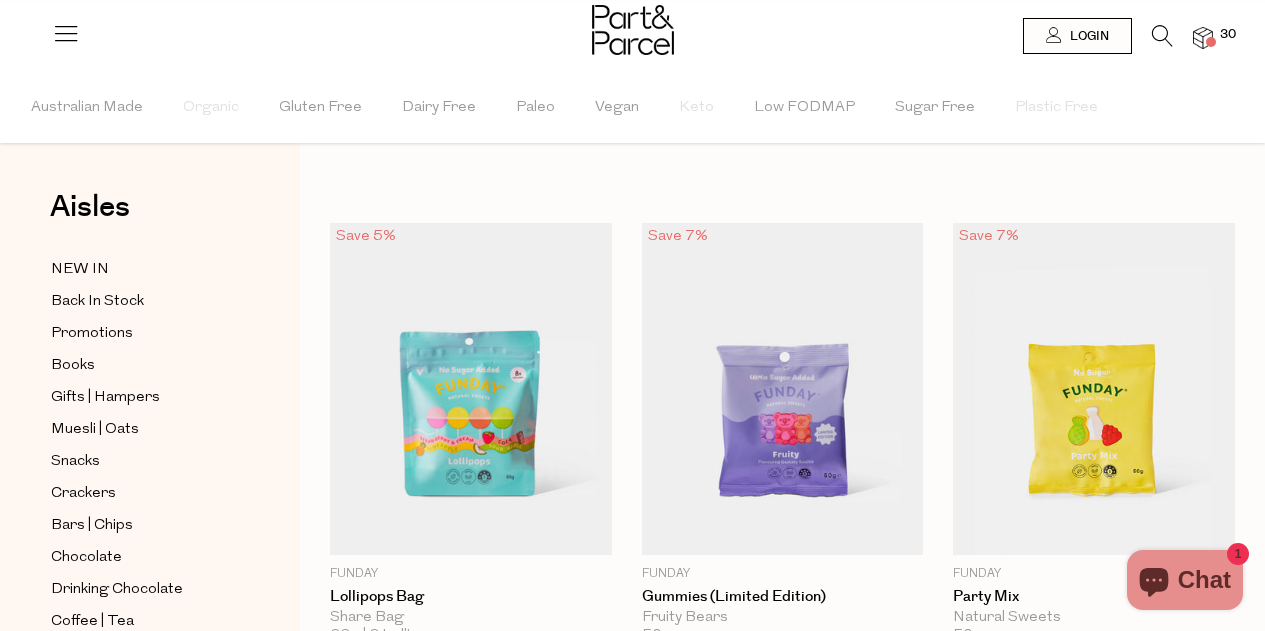 click at bounding box center [1162, 36] 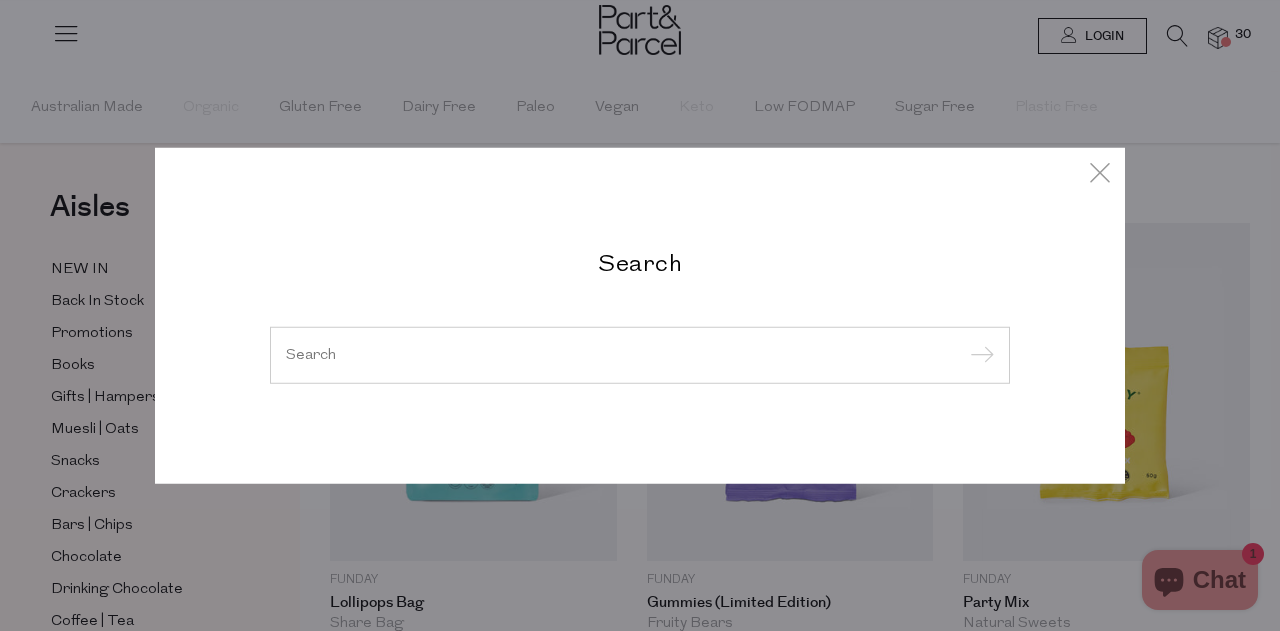 click on "Search" at bounding box center [640, 315] 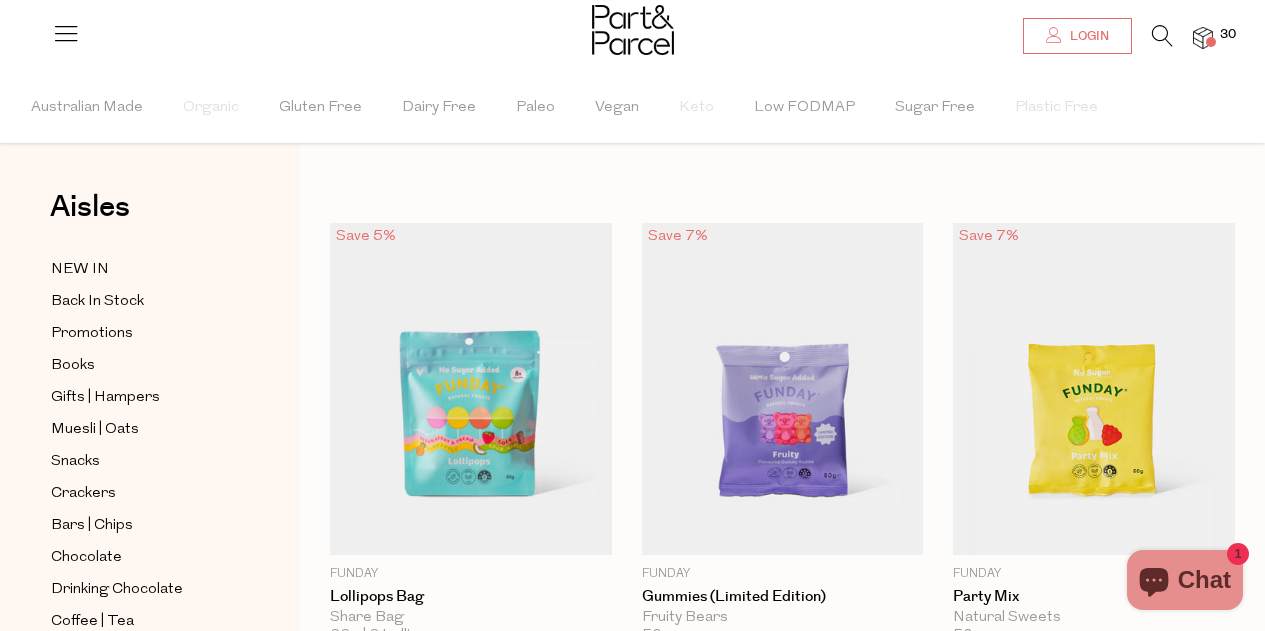 click on "Login" at bounding box center [1087, 36] 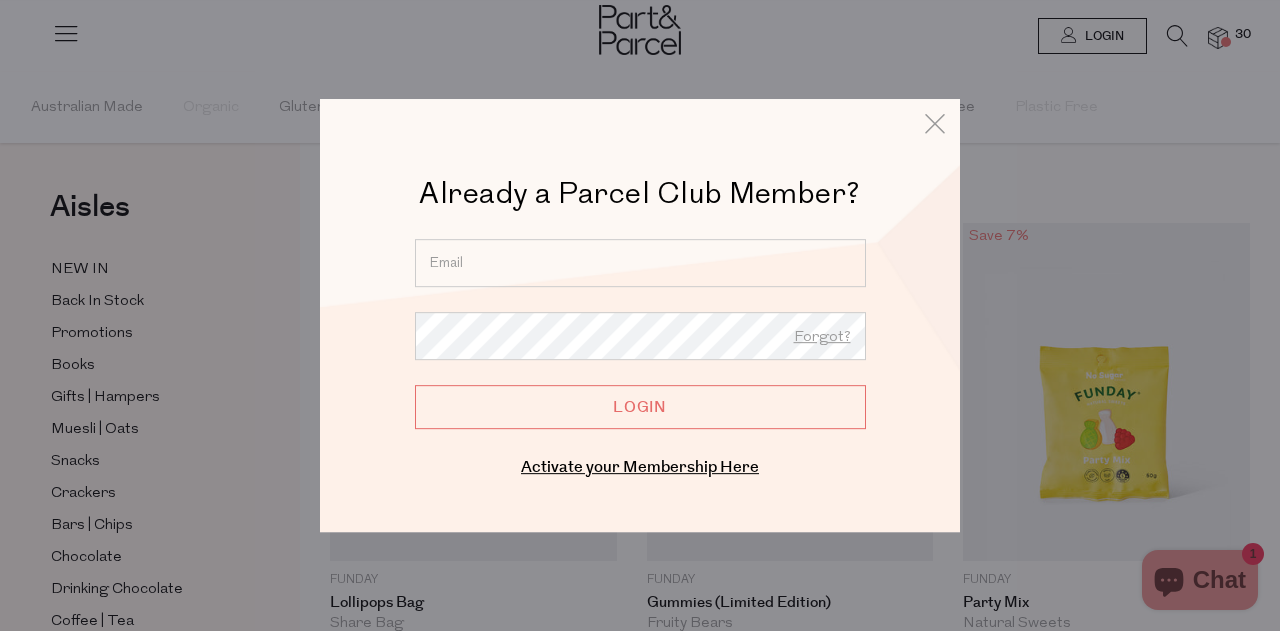click at bounding box center [640, 263] 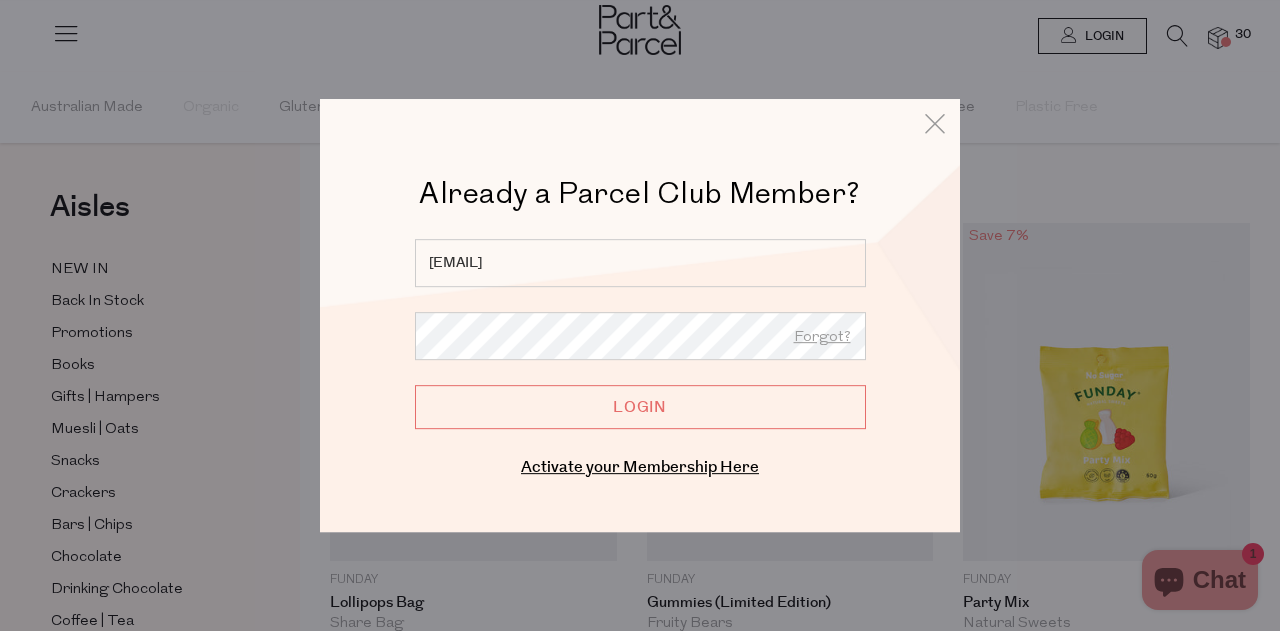 click on "Already a Parcel Club Member?" at bounding box center [640, 191] 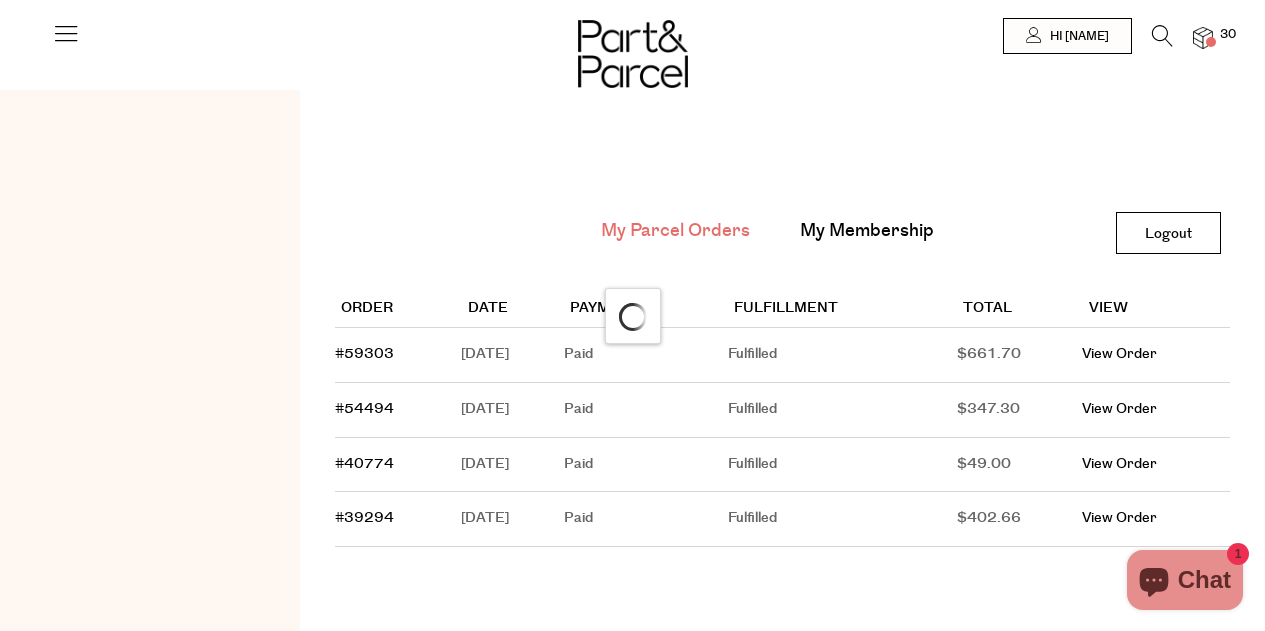 scroll, scrollTop: 0, scrollLeft: 0, axis: both 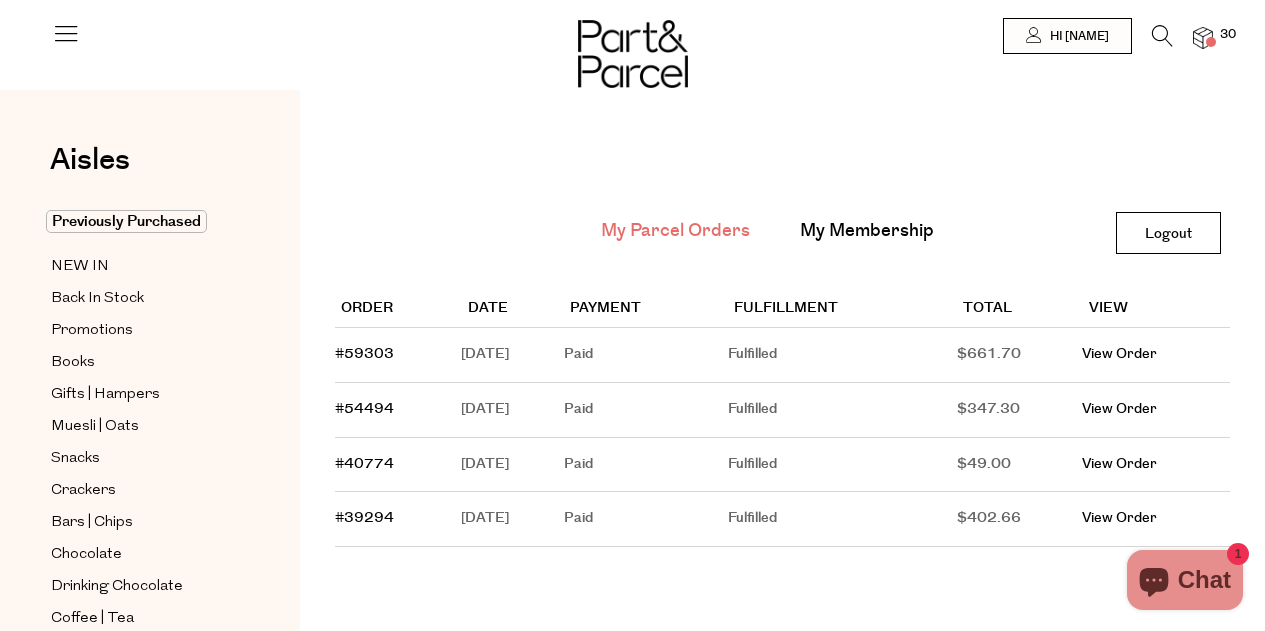 click at bounding box center [1162, 36] 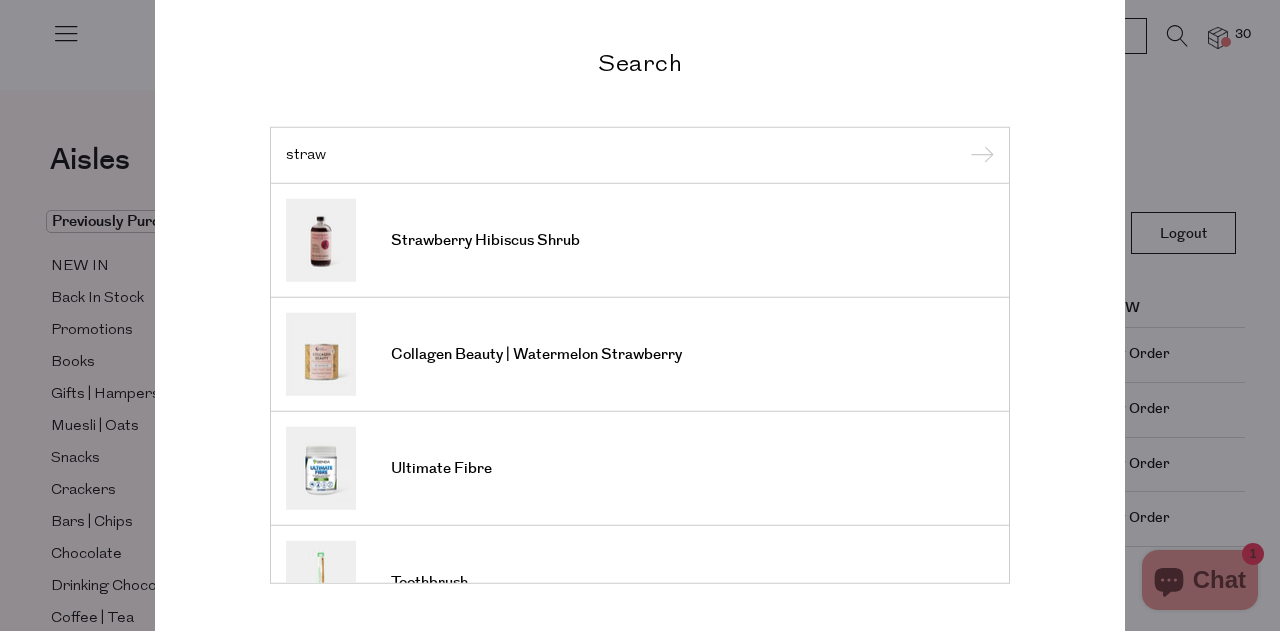 type on "straw" 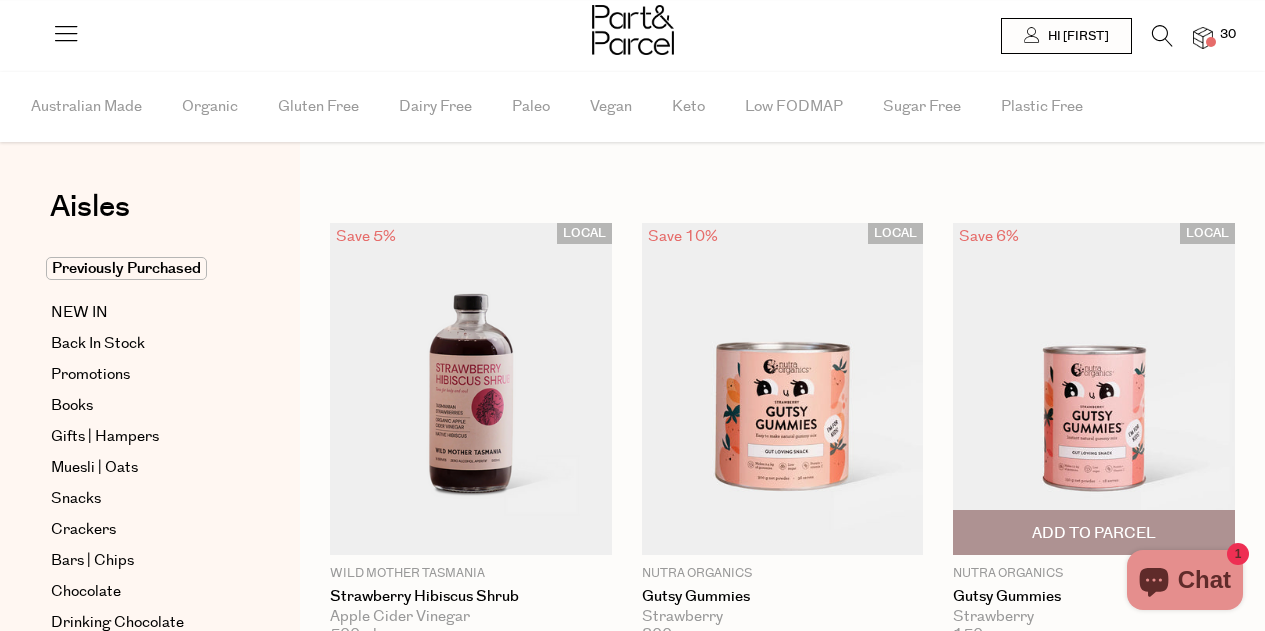 scroll, scrollTop: 0, scrollLeft: 0, axis: both 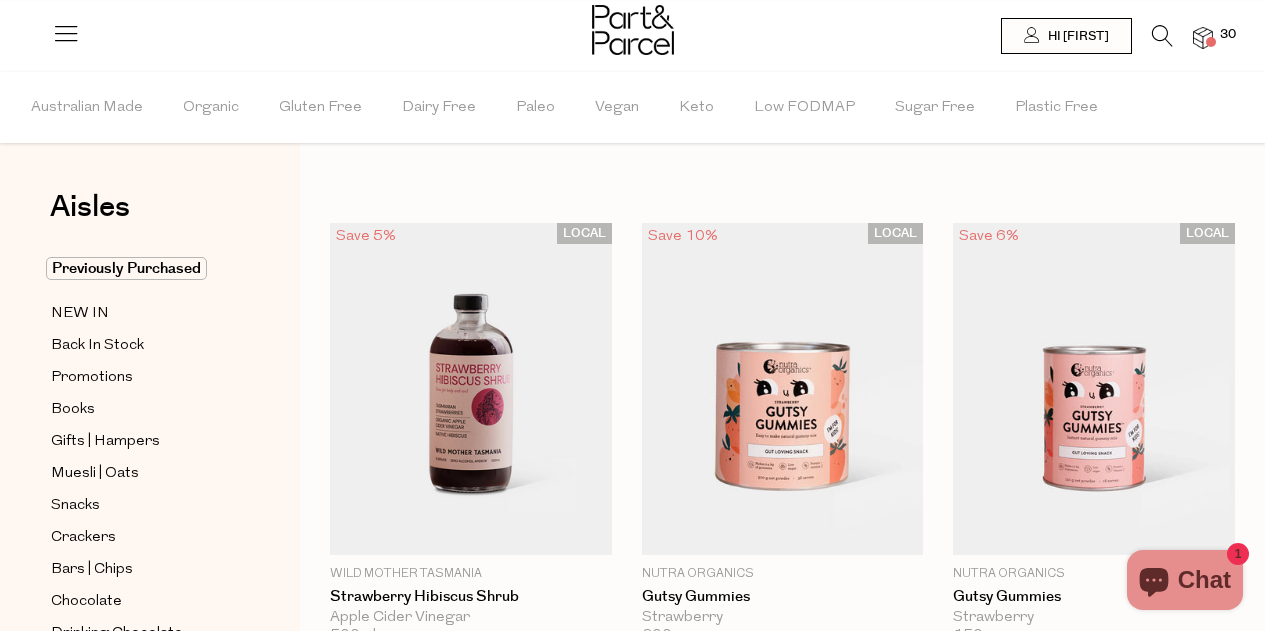 drag, startPoint x: 1271, startPoint y: 75, endPoint x: 1247, endPoint y: 30, distance: 51 